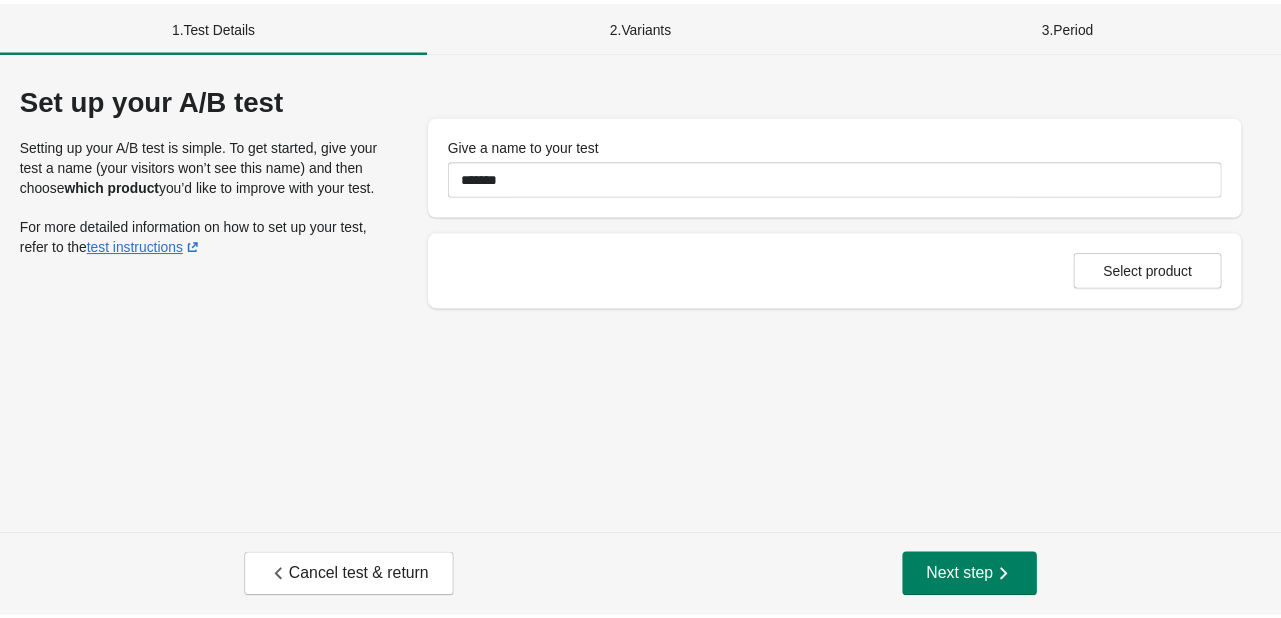scroll, scrollTop: 0, scrollLeft: 0, axis: both 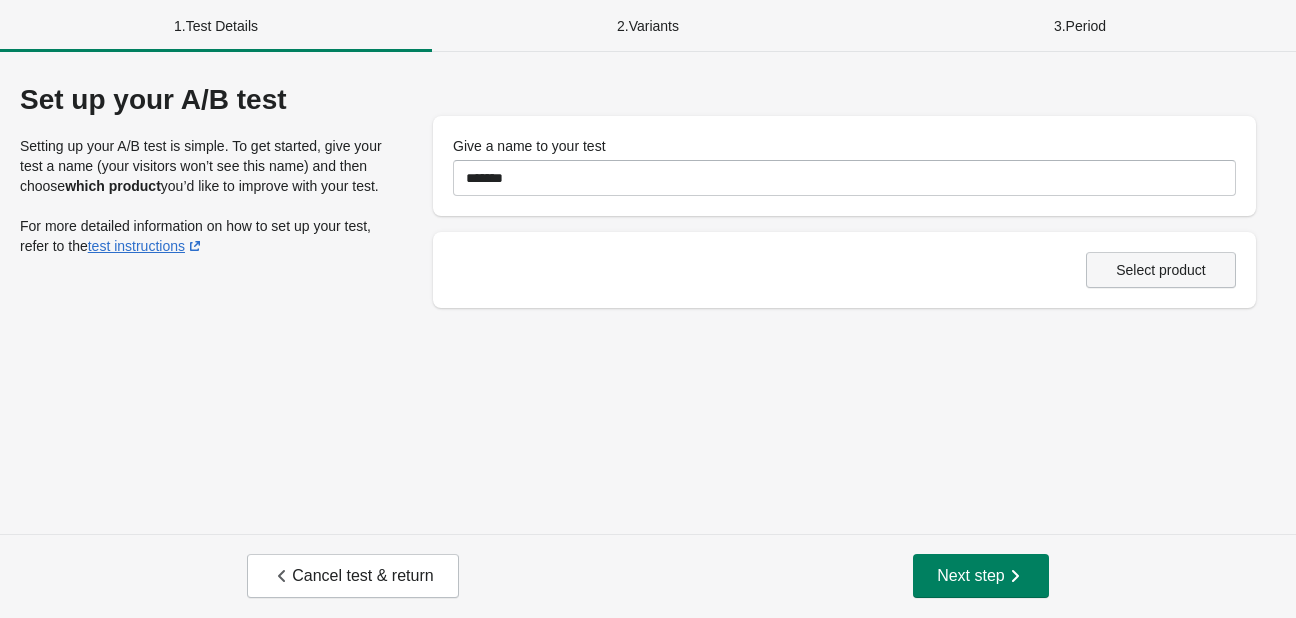 click on "Select product" at bounding box center (1161, 270) 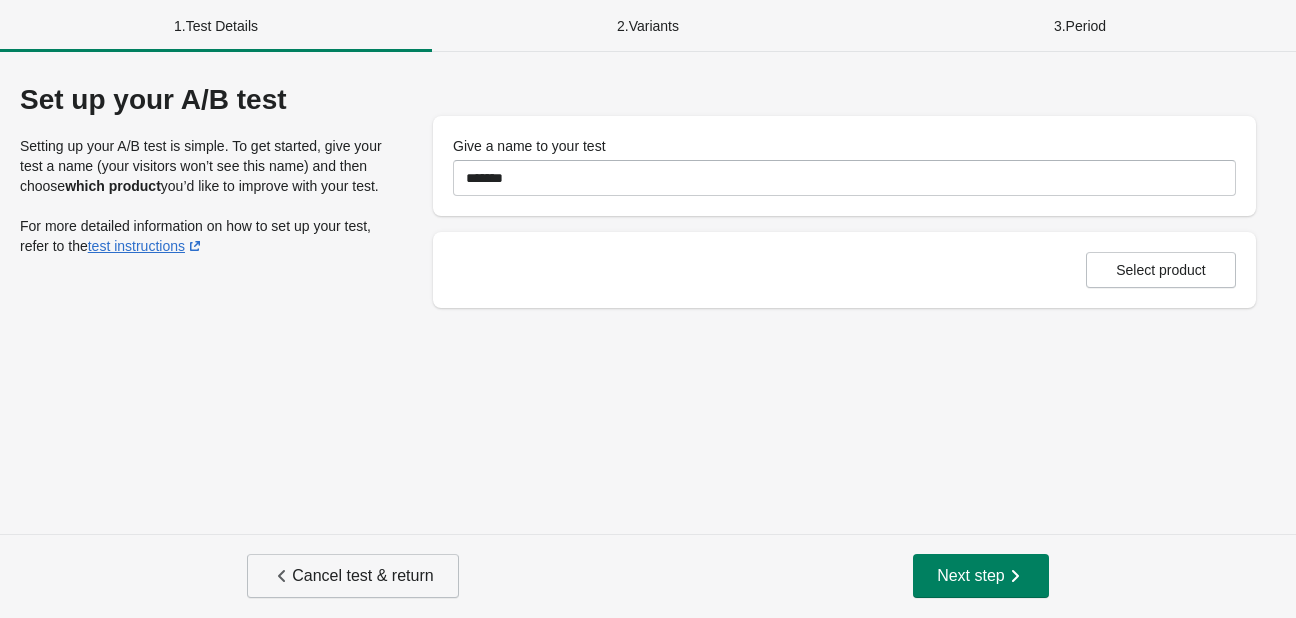 click on "Cancel test & return" at bounding box center [352, 576] 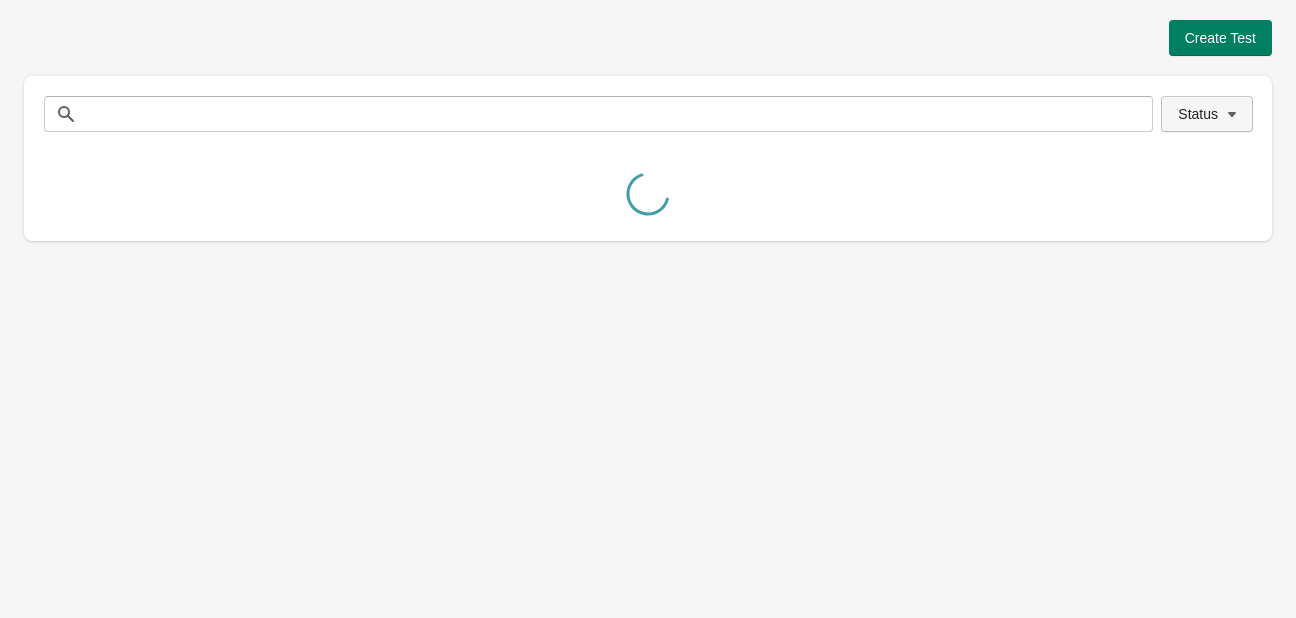 click on "Status" at bounding box center [1207, 114] 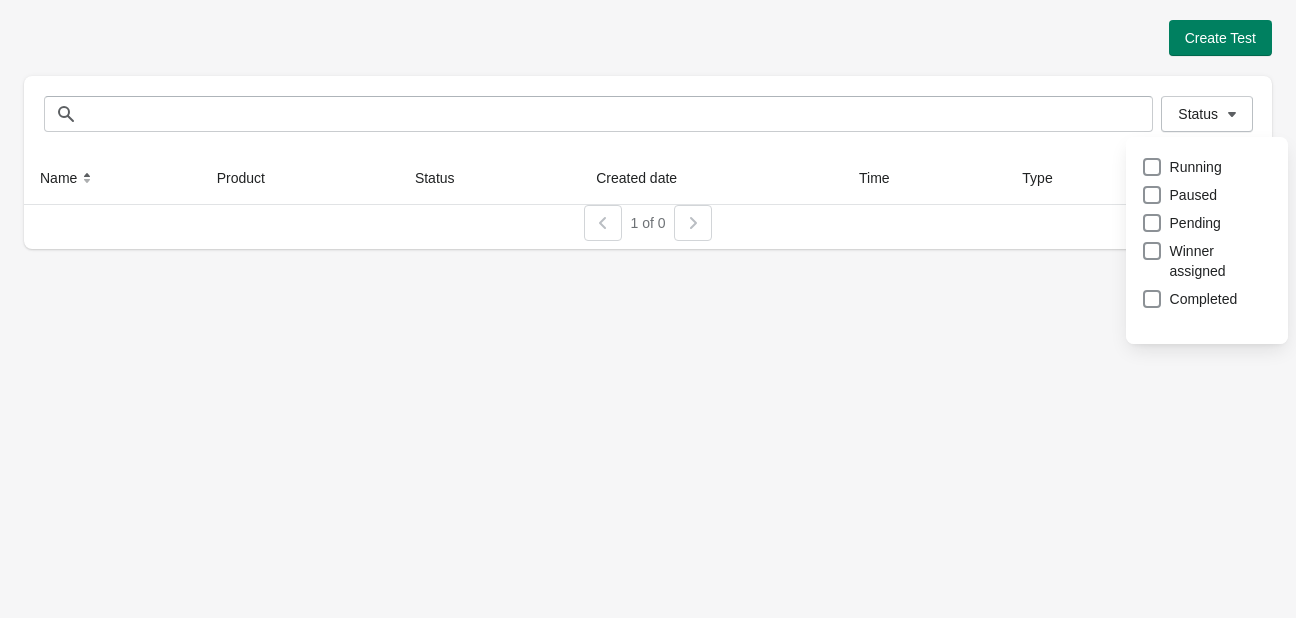 click on "Create Test Status Status Name Product Status Created date Time Type 1 of 0" at bounding box center (648, 309) 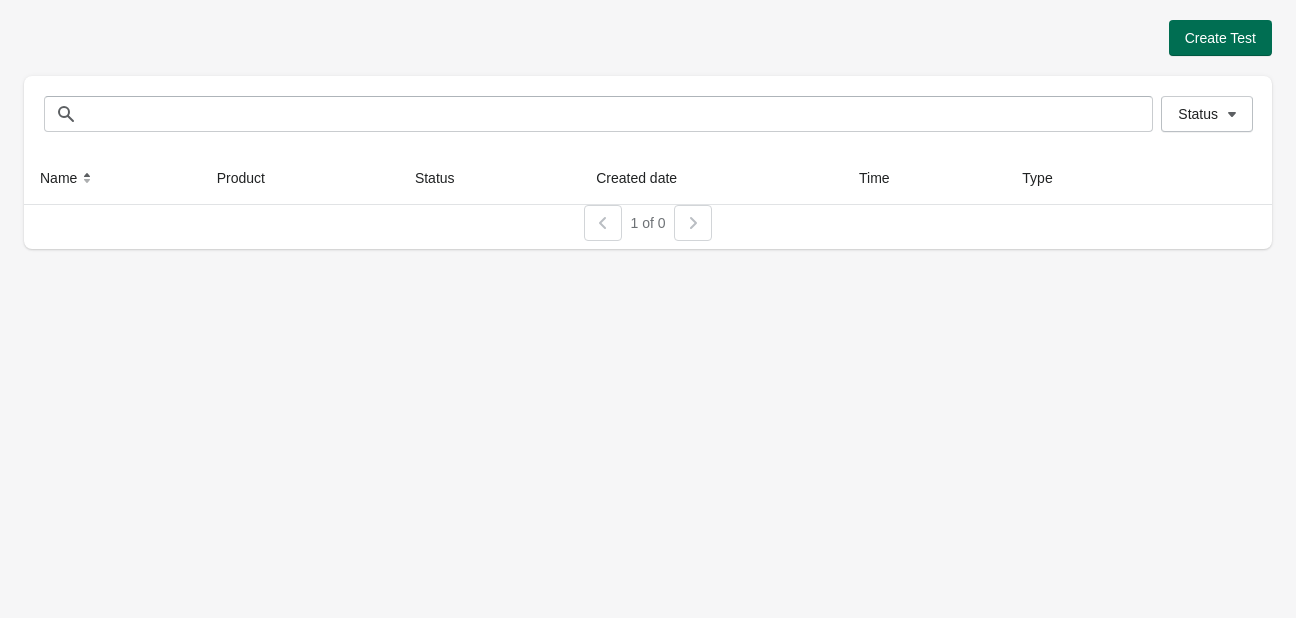 click on "Create Test" at bounding box center (1220, 38) 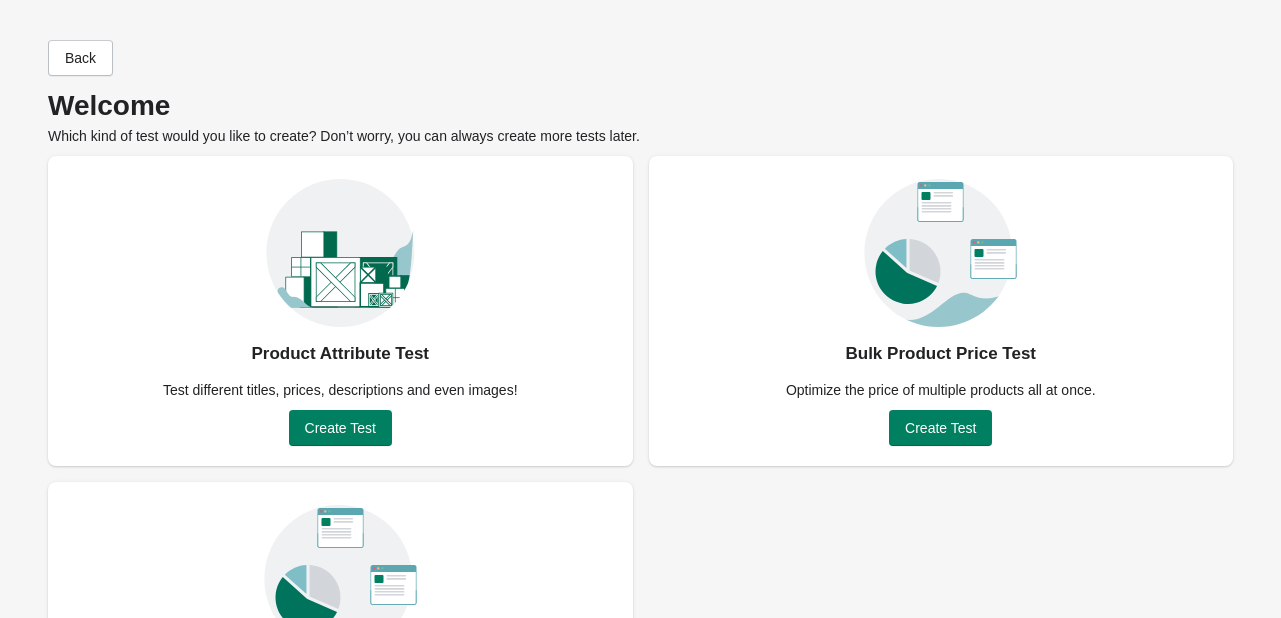 scroll, scrollTop: 84, scrollLeft: 0, axis: vertical 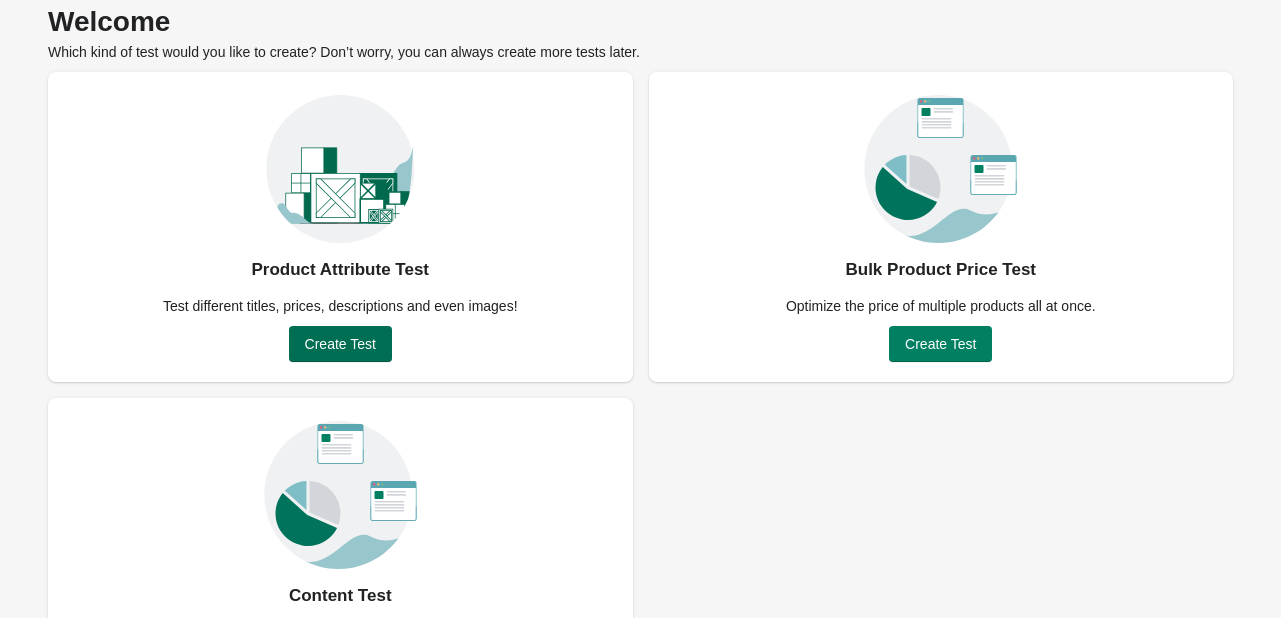 click on "Create Test" at bounding box center (340, 344) 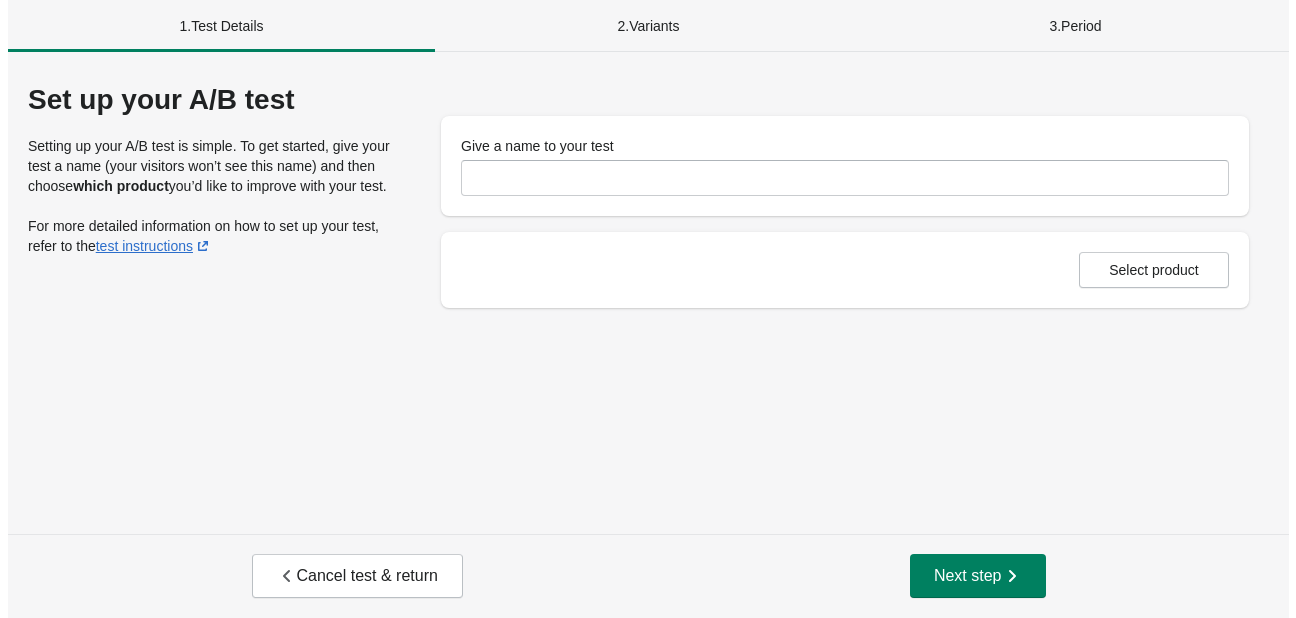 scroll, scrollTop: 0, scrollLeft: 0, axis: both 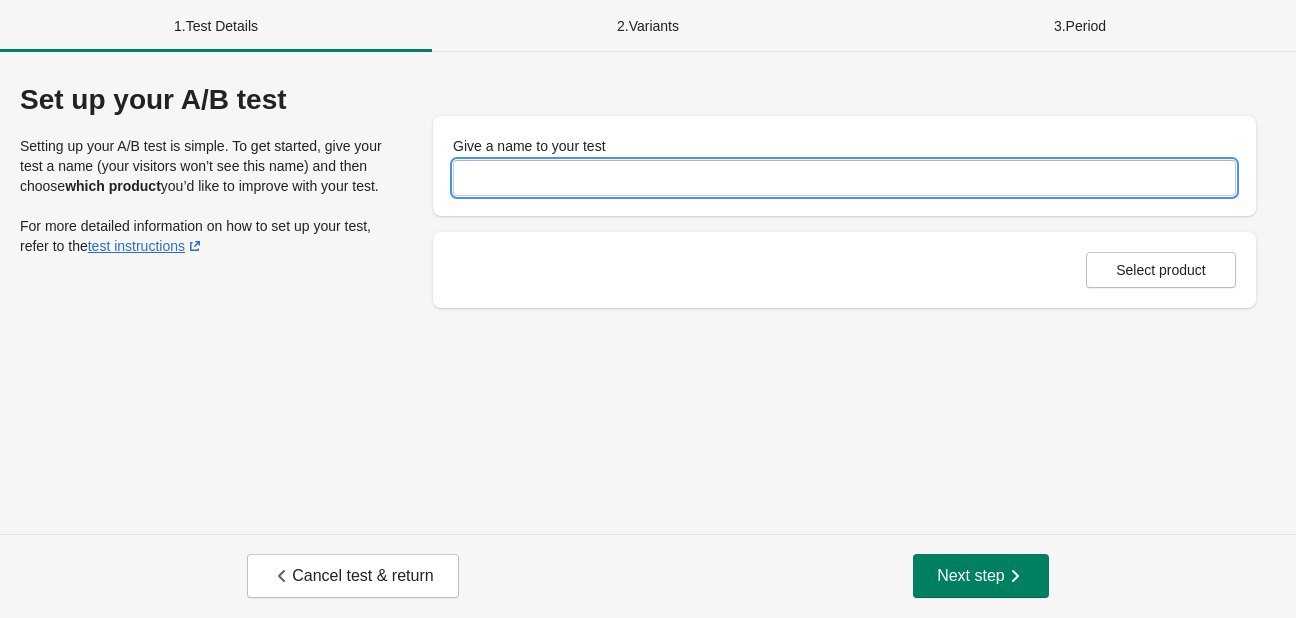 click on "Give a name to your test" at bounding box center [844, 178] 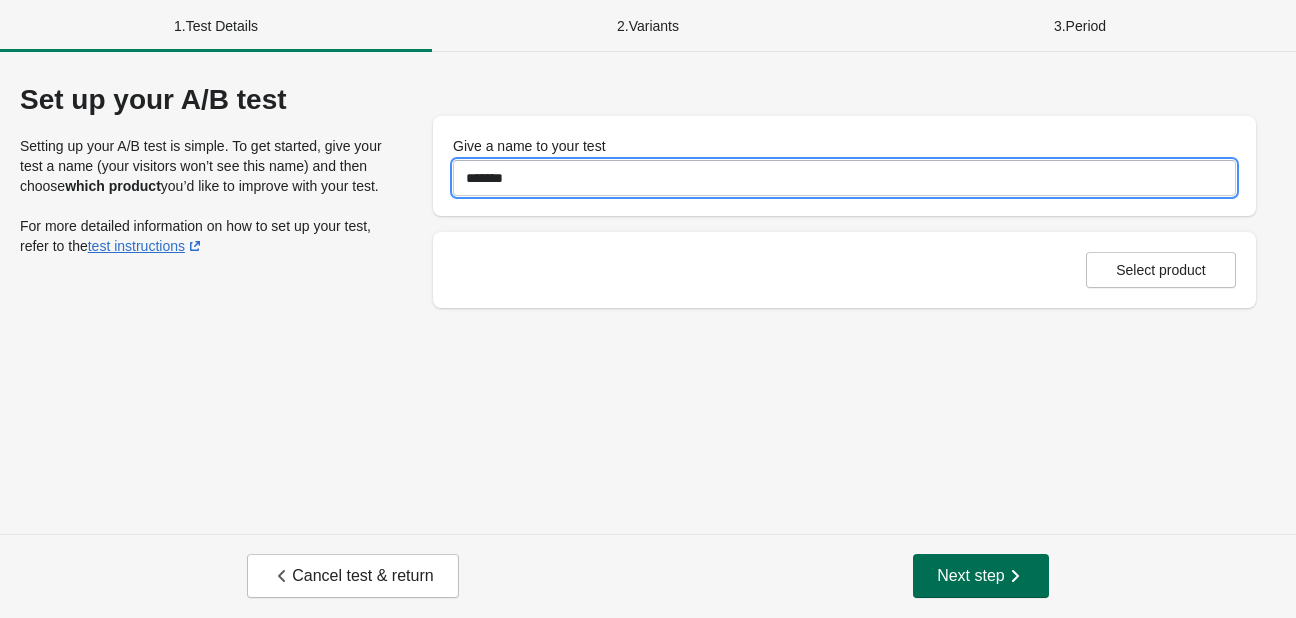 type on "*******" 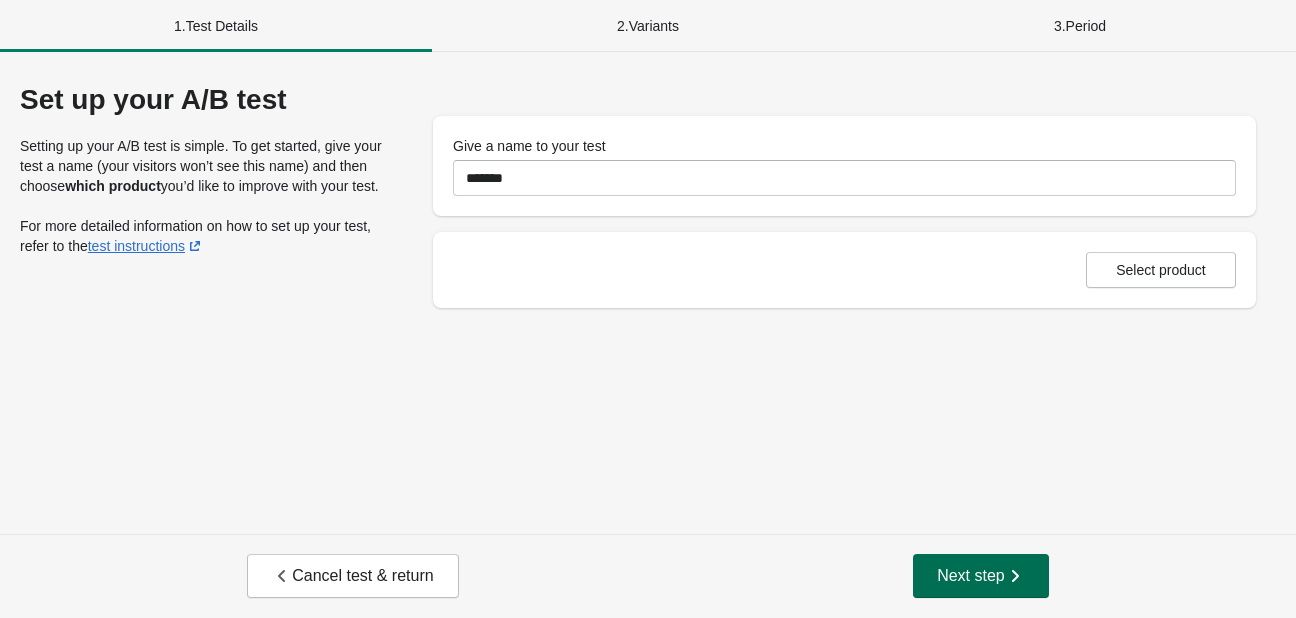 click on "Next step" at bounding box center (981, 576) 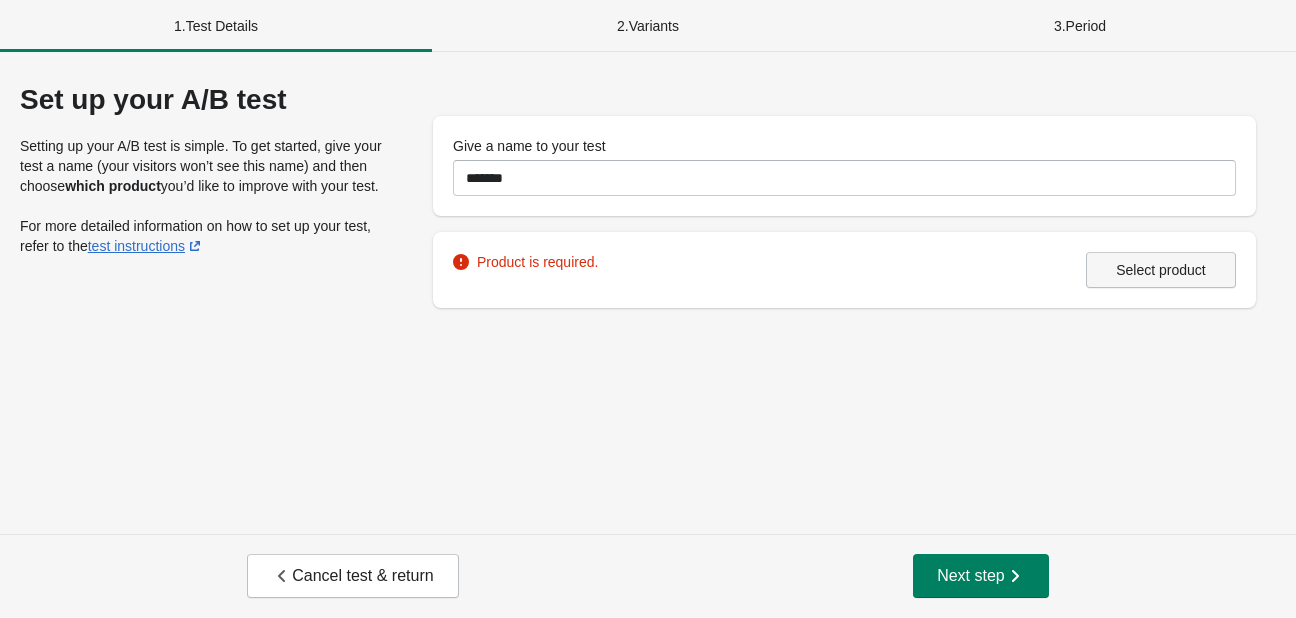 click on "Select product" at bounding box center [1161, 270] 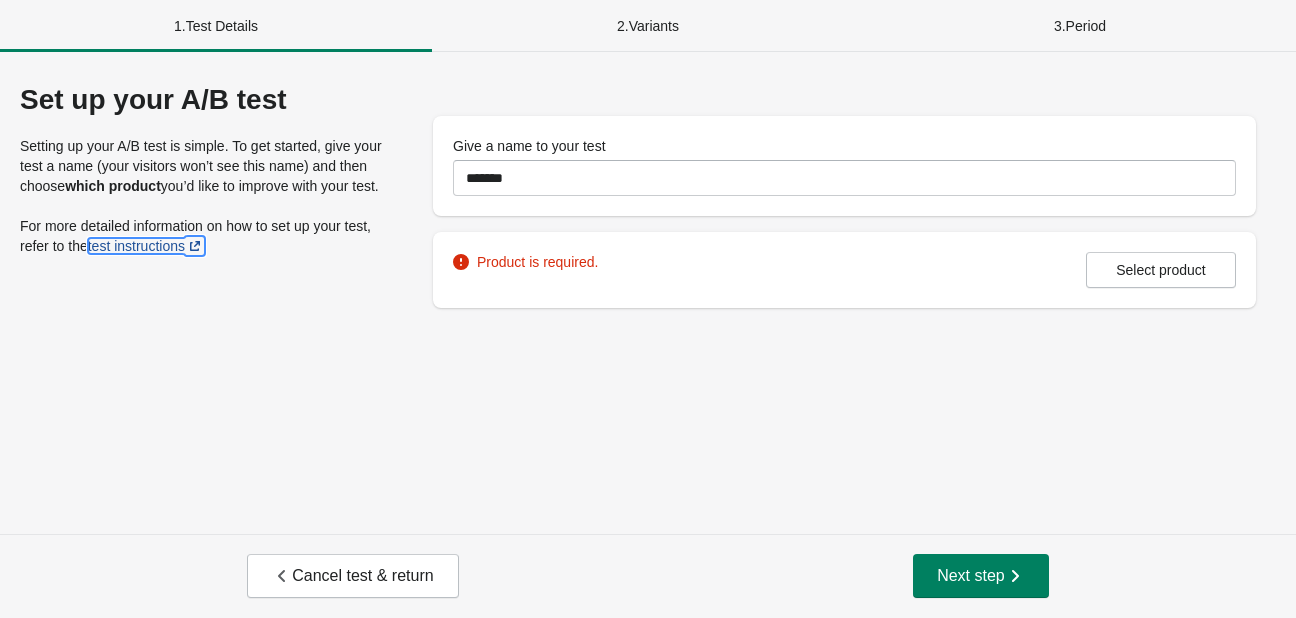 click on "test instructions" at bounding box center [146, 246] 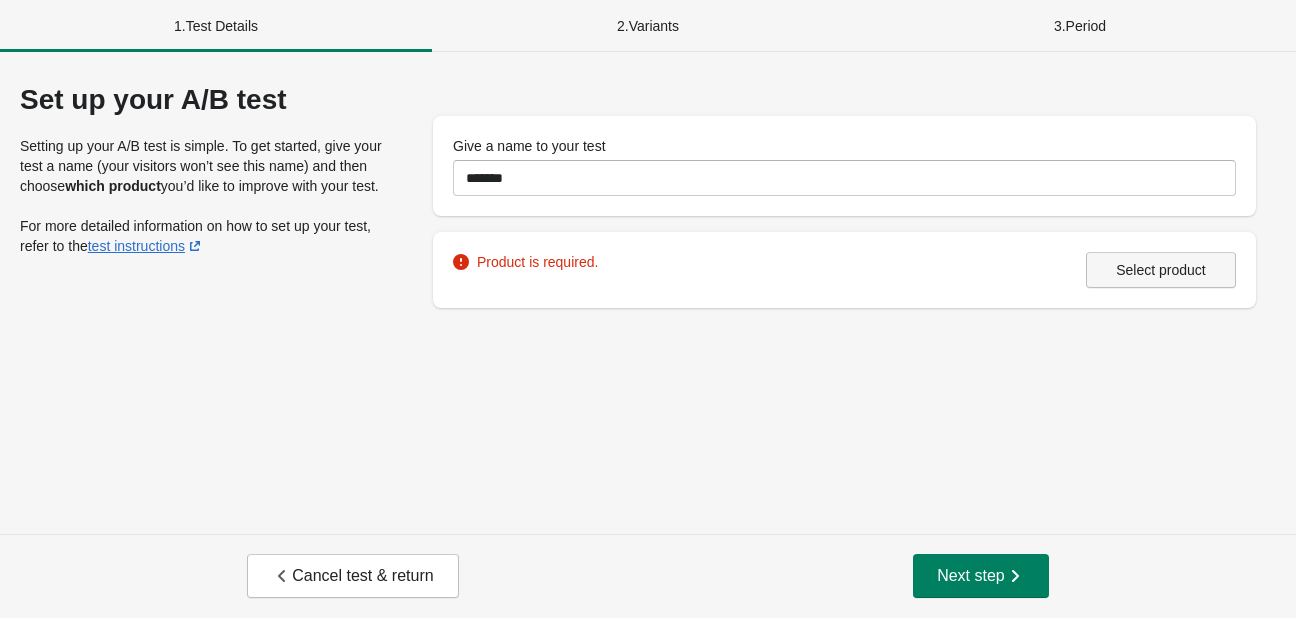 click on "Select product" at bounding box center [1161, 270] 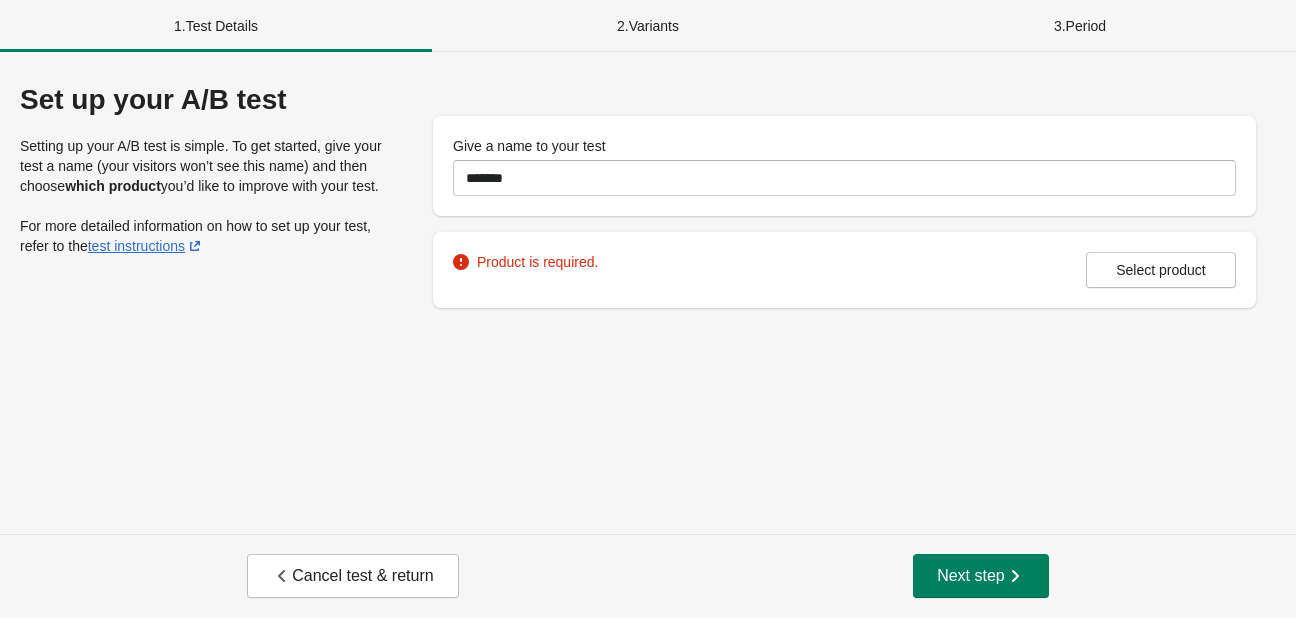 click on "Set up your A/B test  Setting up your A/B test is simple. To get started, give your test a name (your visitors won’t see this name) and then choose  which product  you’d like to improve with your test. For more detailed information on how to set up your test, refer to the  test instructions Give a name to your test ******* Product is required.   Select product" at bounding box center (648, 293) 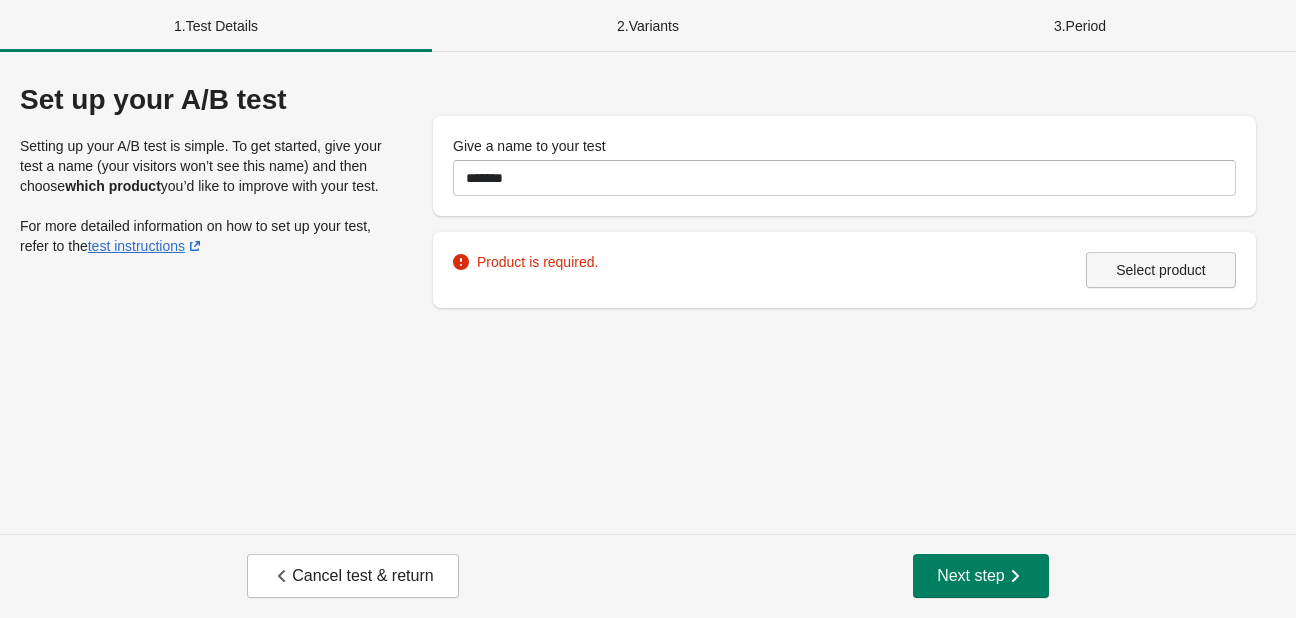 click on "Select product" at bounding box center (1161, 270) 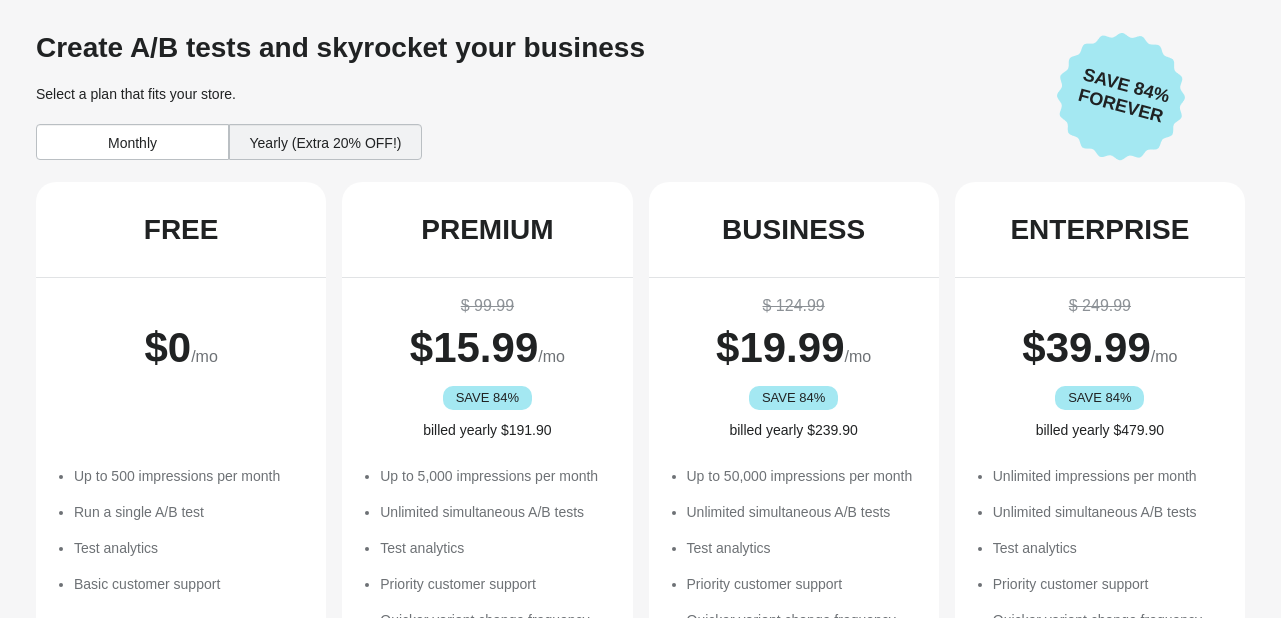 scroll, scrollTop: 0, scrollLeft: 0, axis: both 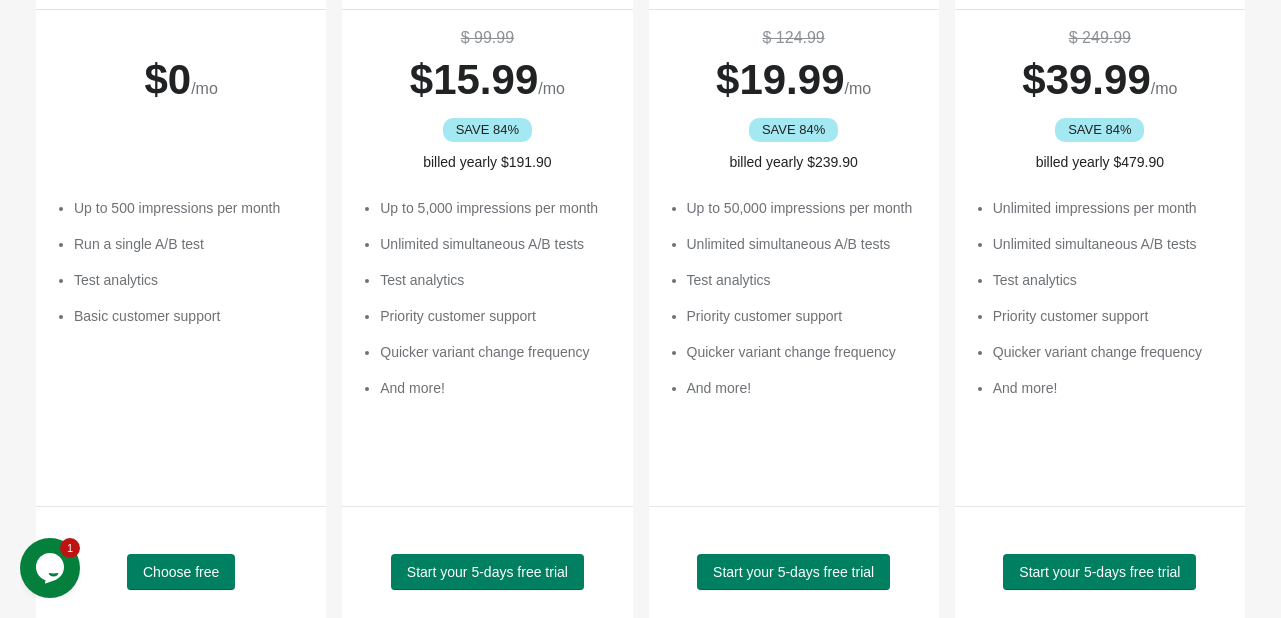 click on "$ 99.99 $  15.99 /mo SAVE 84% billed yearly $191.90 Up to 5,000 impressions per month Unlimited simultaneous A/B tests Test analytics Priority customer support Quicker variant change frequency And more!" at bounding box center [181, 258] 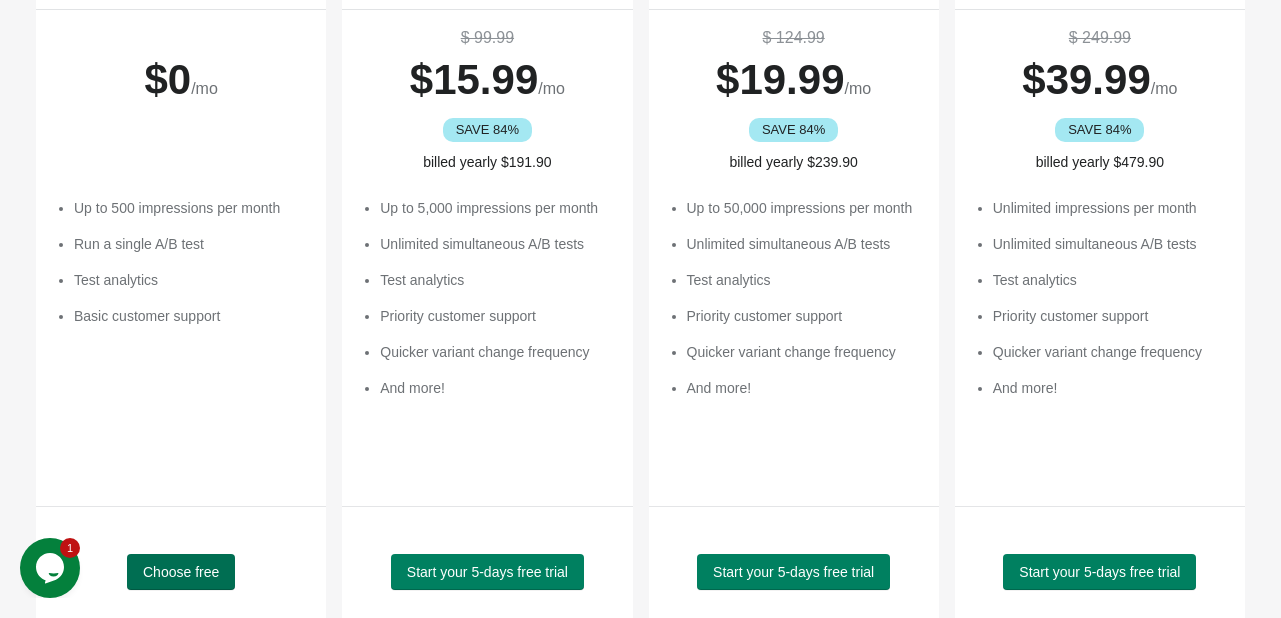 click on "Choose free" at bounding box center (181, 572) 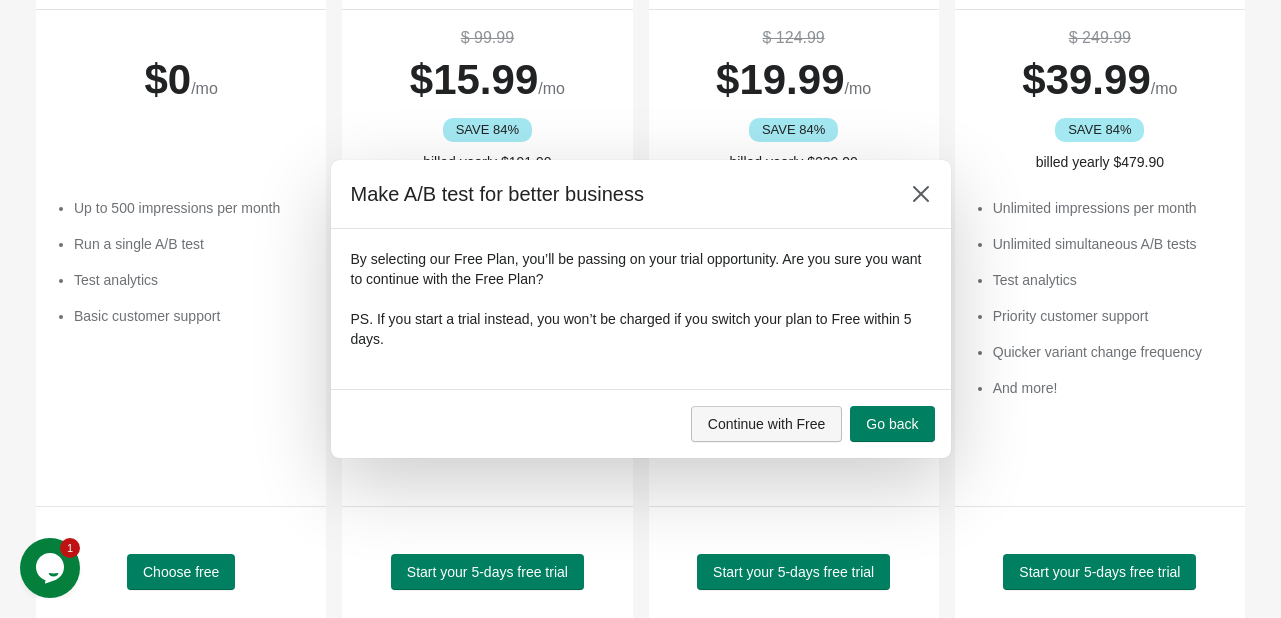 click on "Continue with Free" at bounding box center (767, 424) 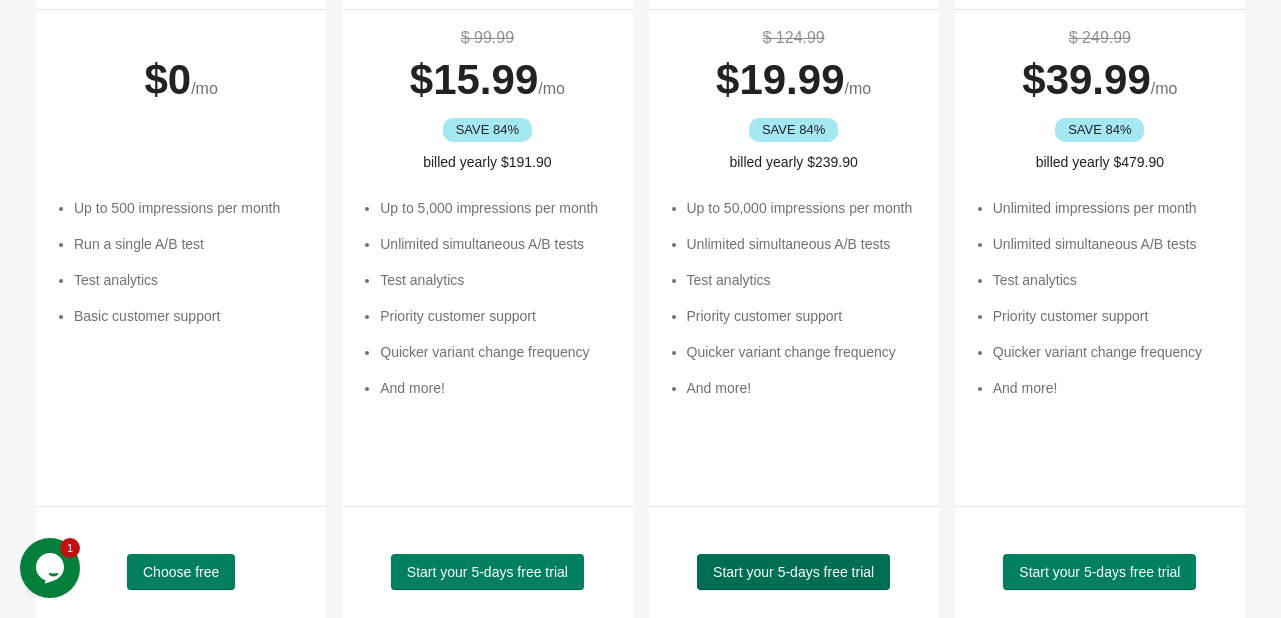 scroll, scrollTop: 288, scrollLeft: 0, axis: vertical 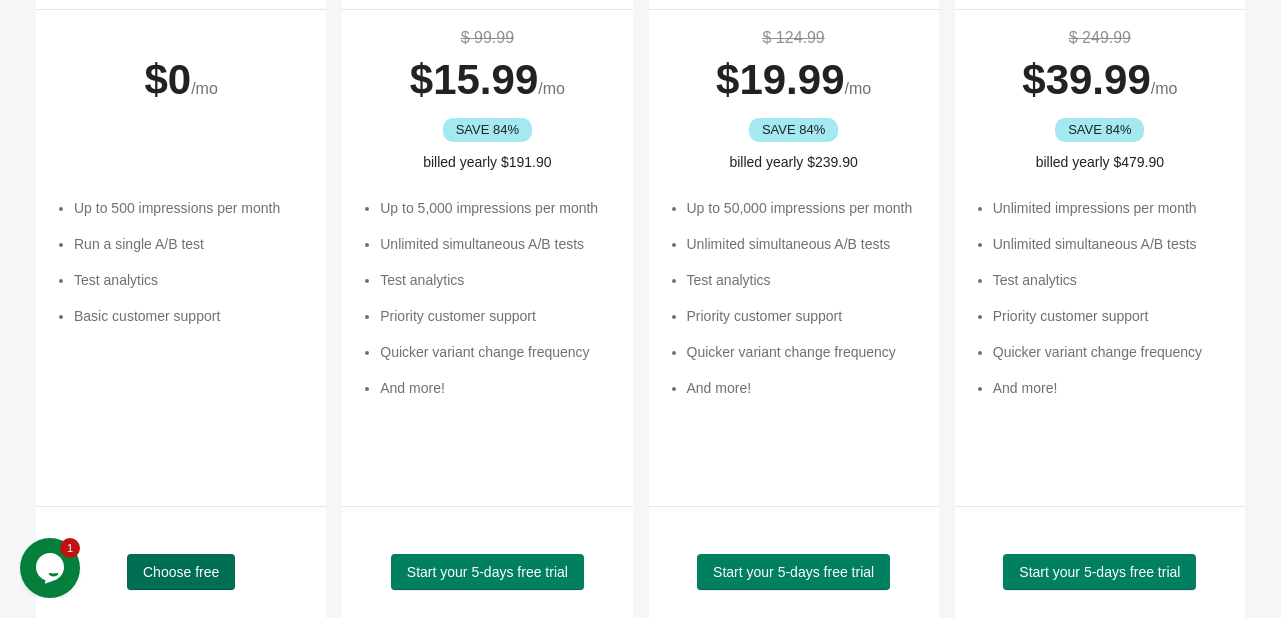 click on "Choose free" at bounding box center (181, 572) 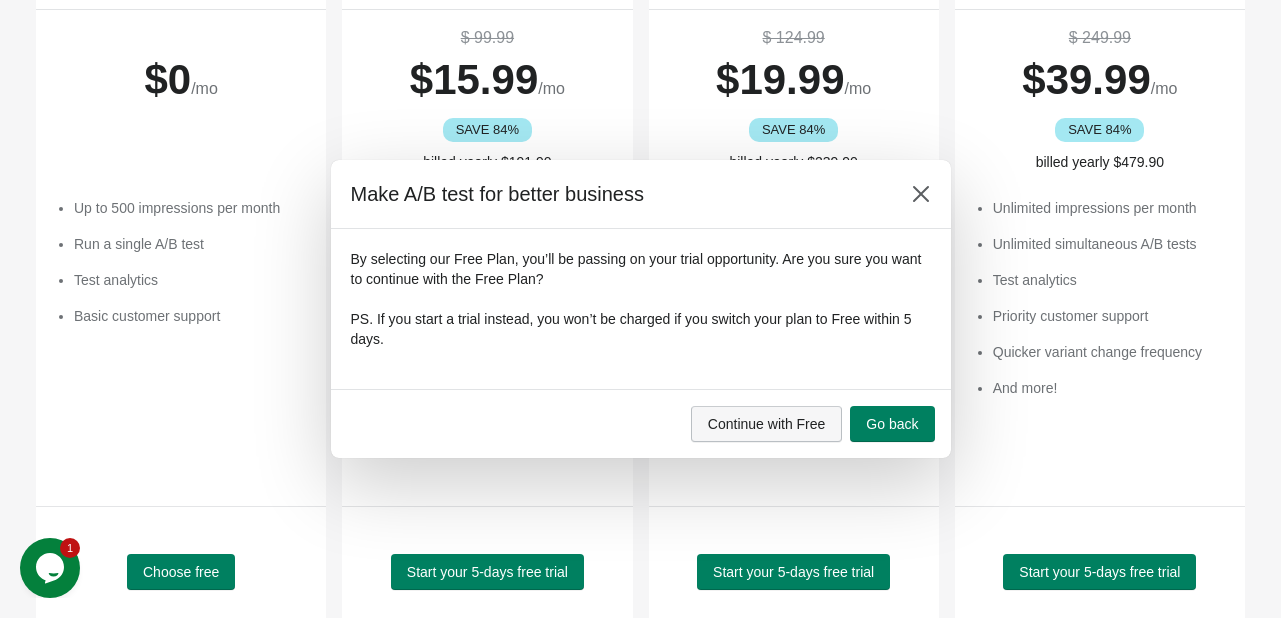 click on "Continue with Free" at bounding box center (767, 424) 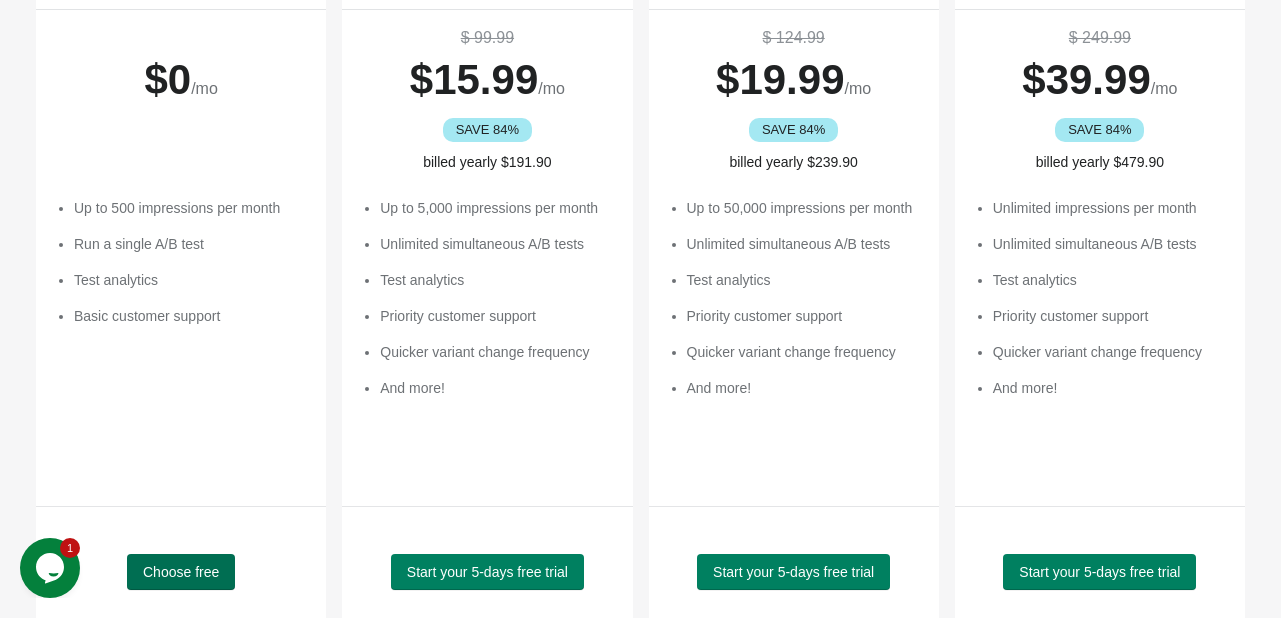 click on "Choose free" at bounding box center (181, 572) 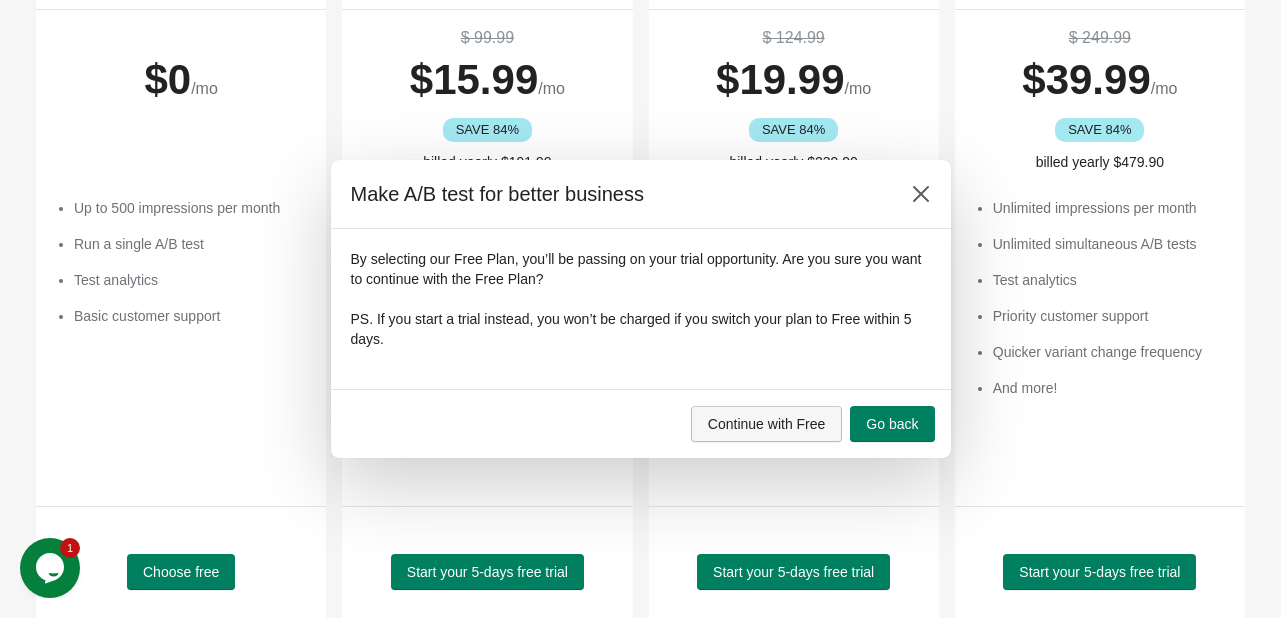click on "Continue with Free" at bounding box center [767, 424] 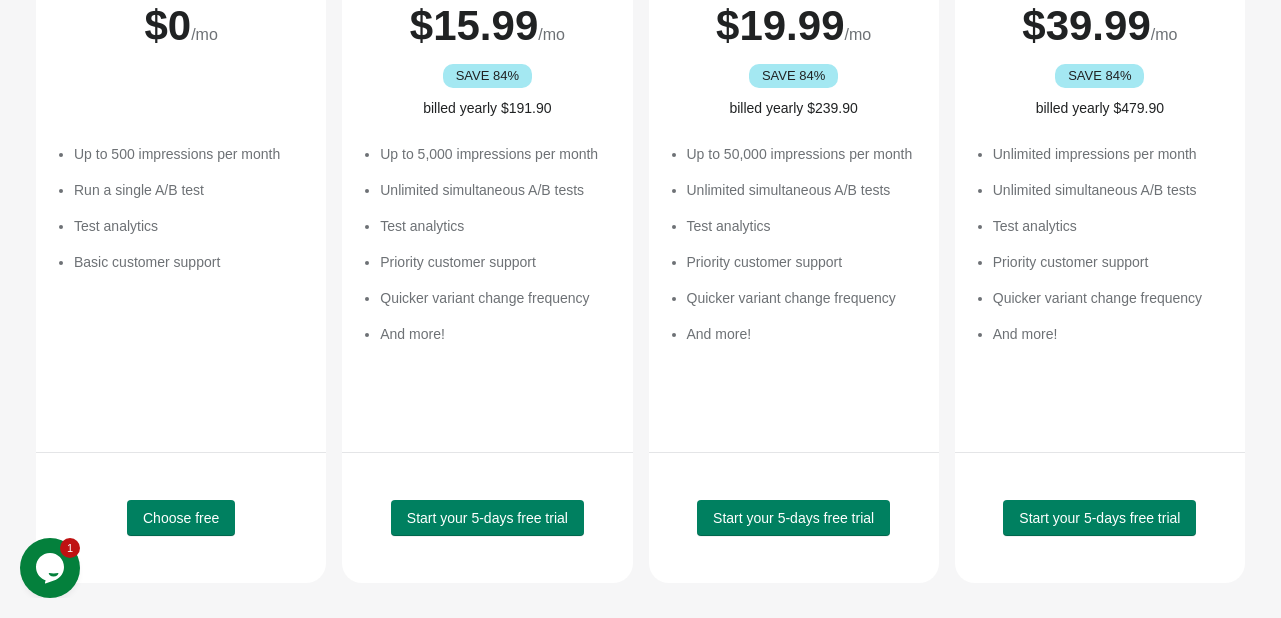 scroll, scrollTop: 583, scrollLeft: 0, axis: vertical 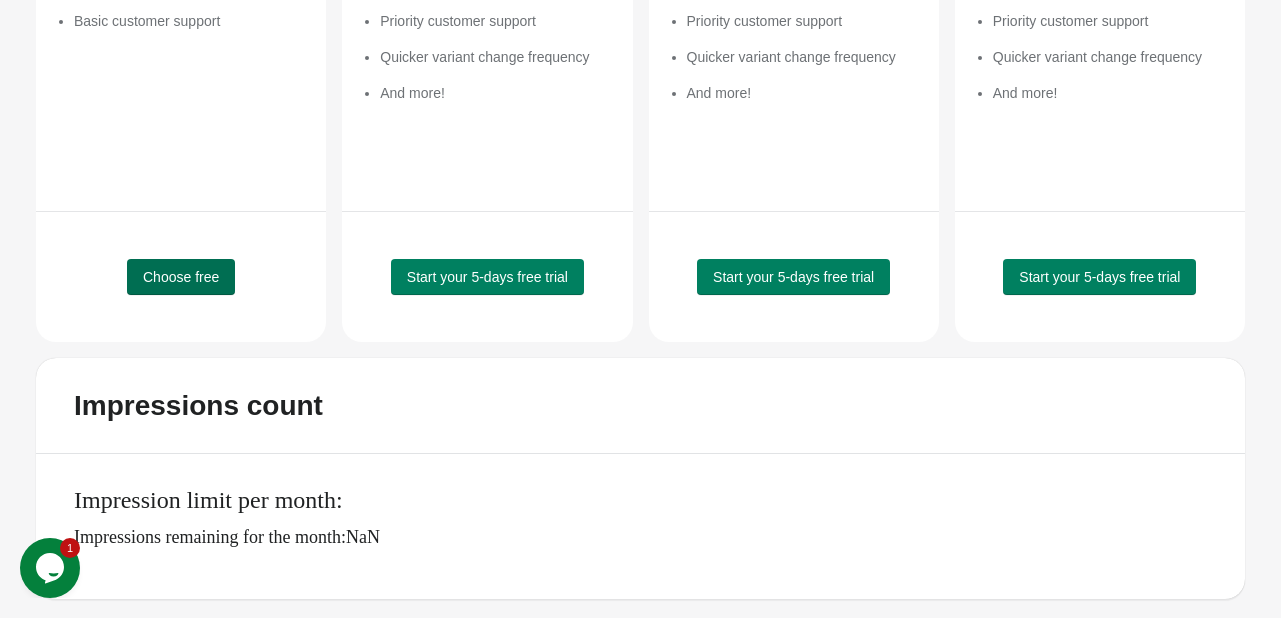 click on "Choose free" at bounding box center (181, 277) 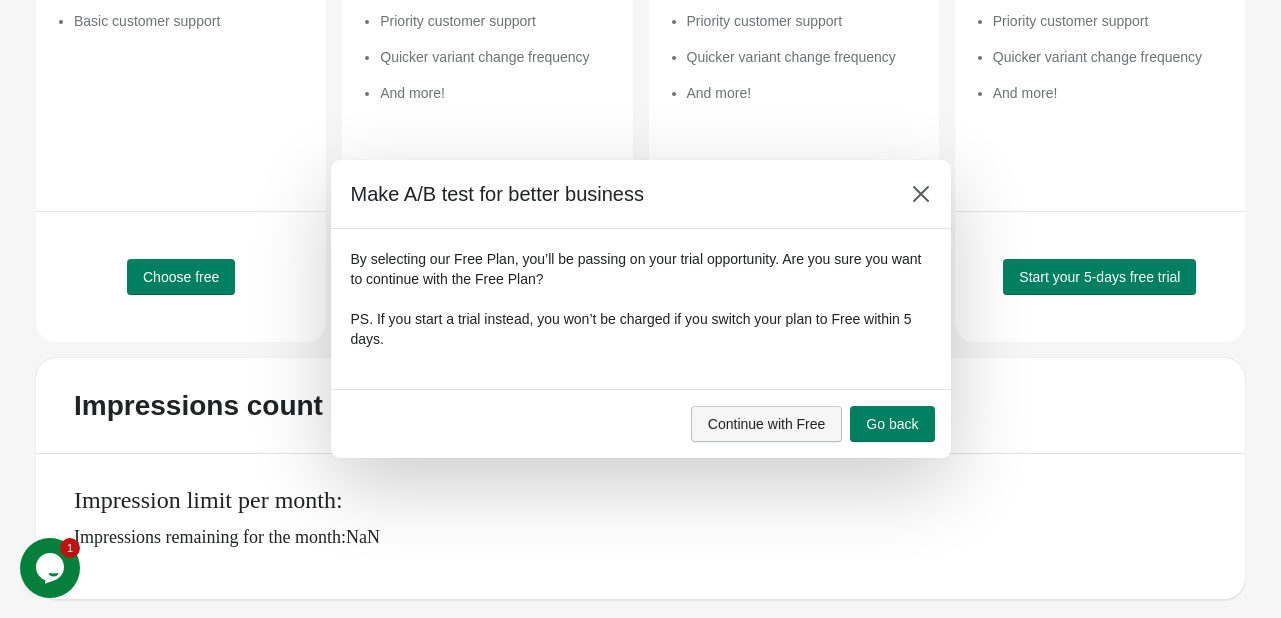 click on "Continue with Free" at bounding box center [767, 424] 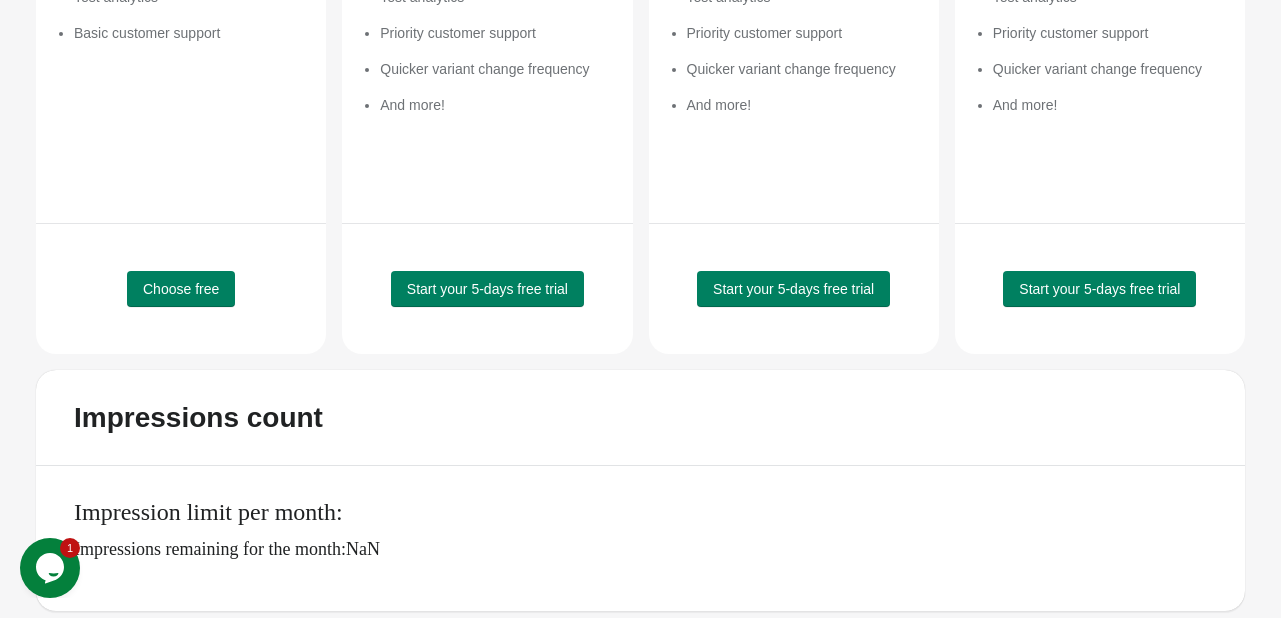 scroll, scrollTop: 583, scrollLeft: 0, axis: vertical 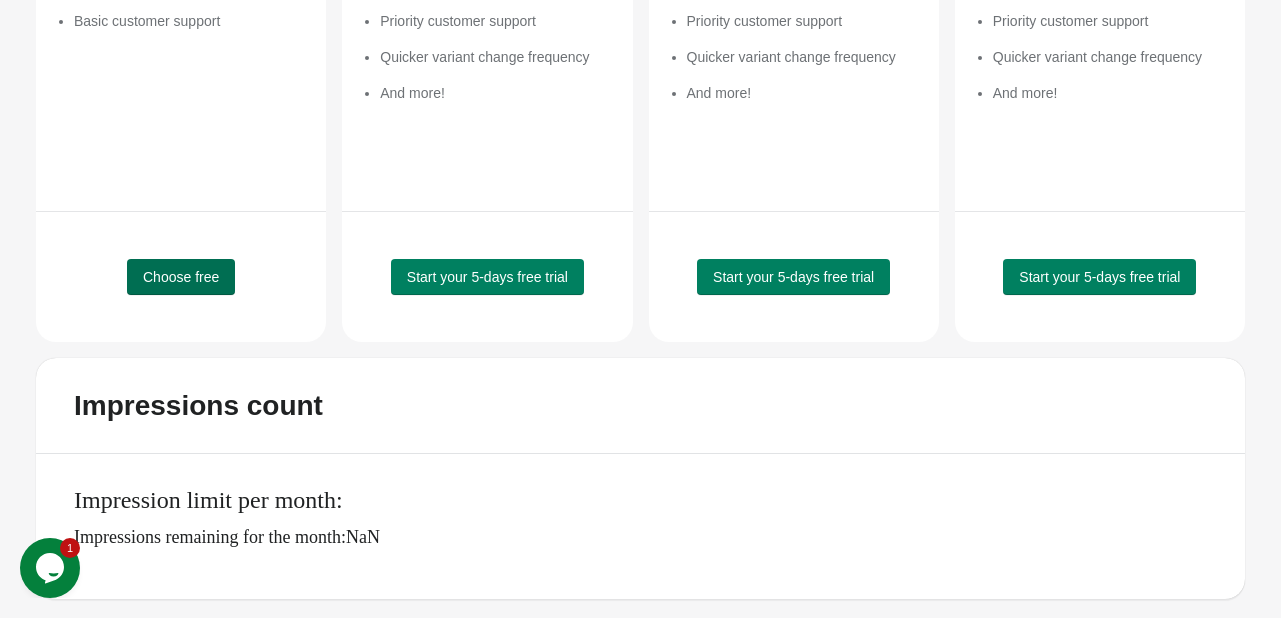 click on "Choose free" at bounding box center [181, 277] 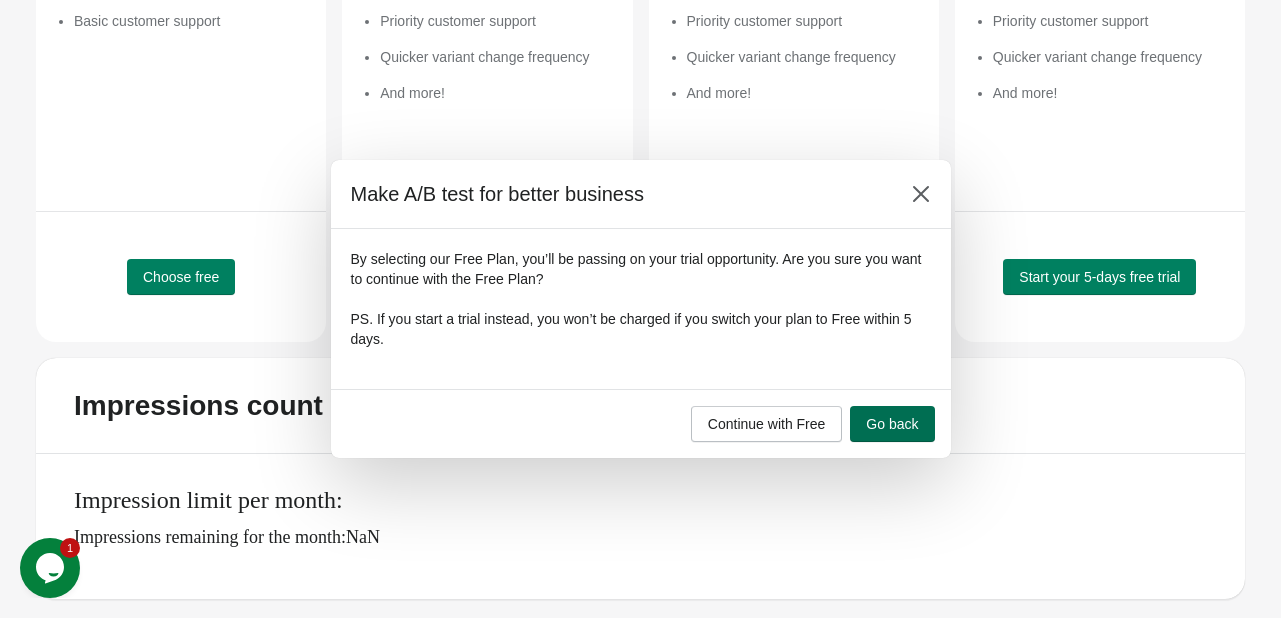 click on "Go back" at bounding box center [892, 424] 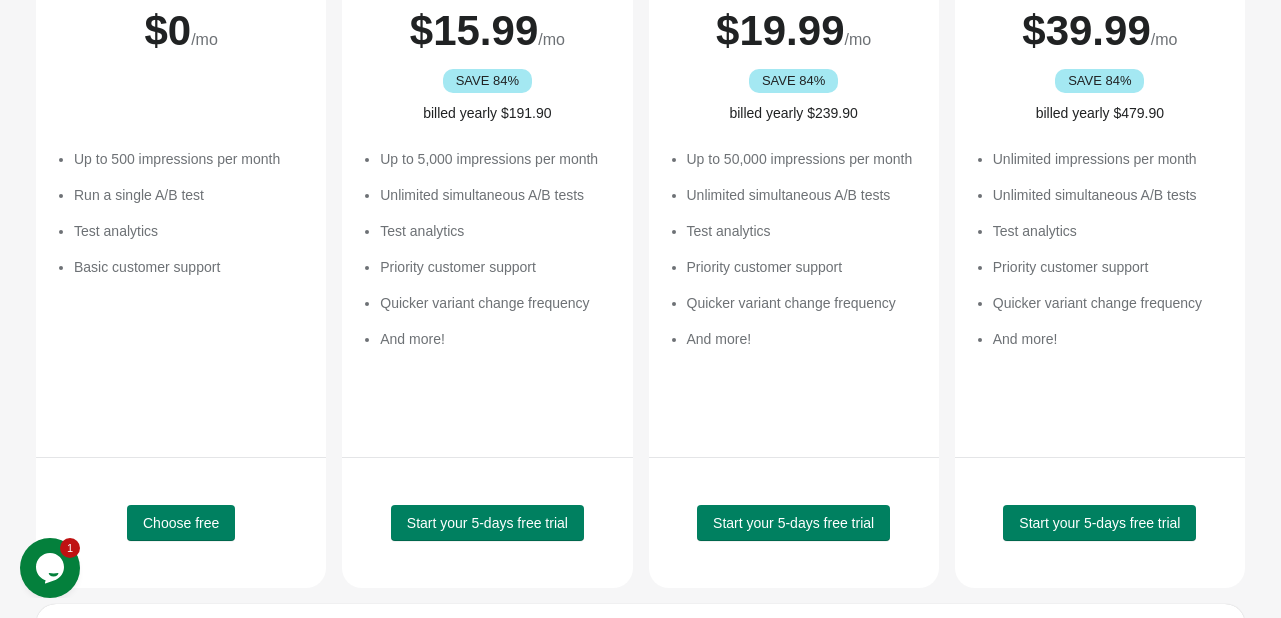 scroll, scrollTop: 338, scrollLeft: 0, axis: vertical 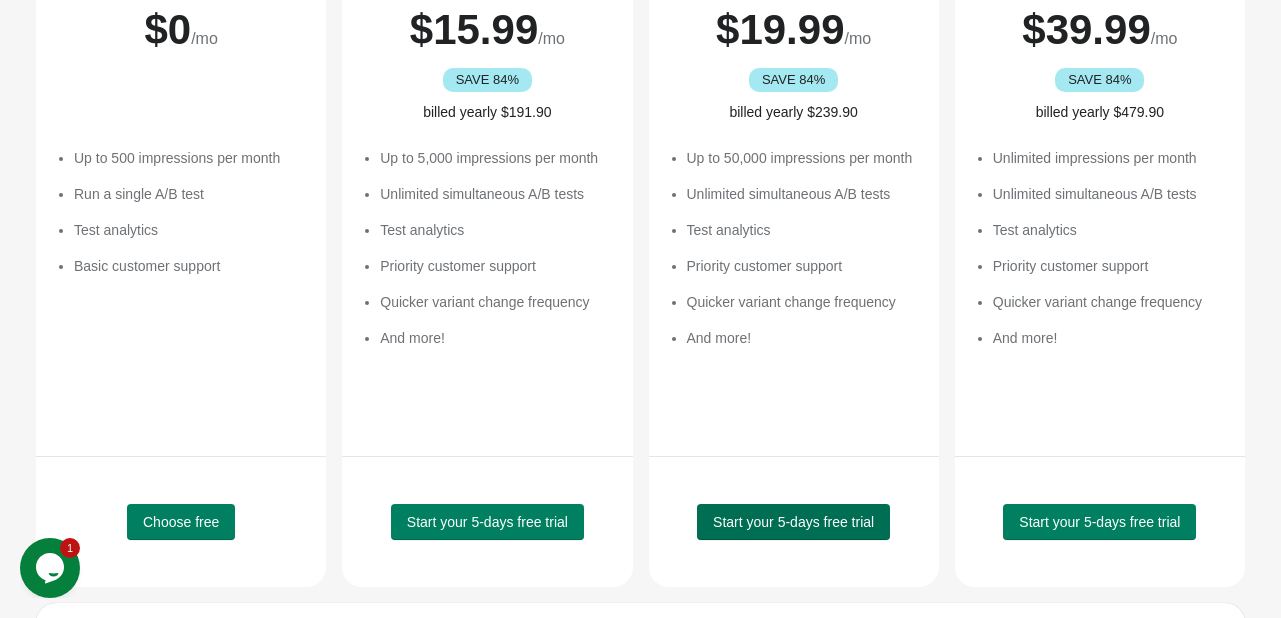 click on "Start your 5-days free trial" at bounding box center [181, 522] 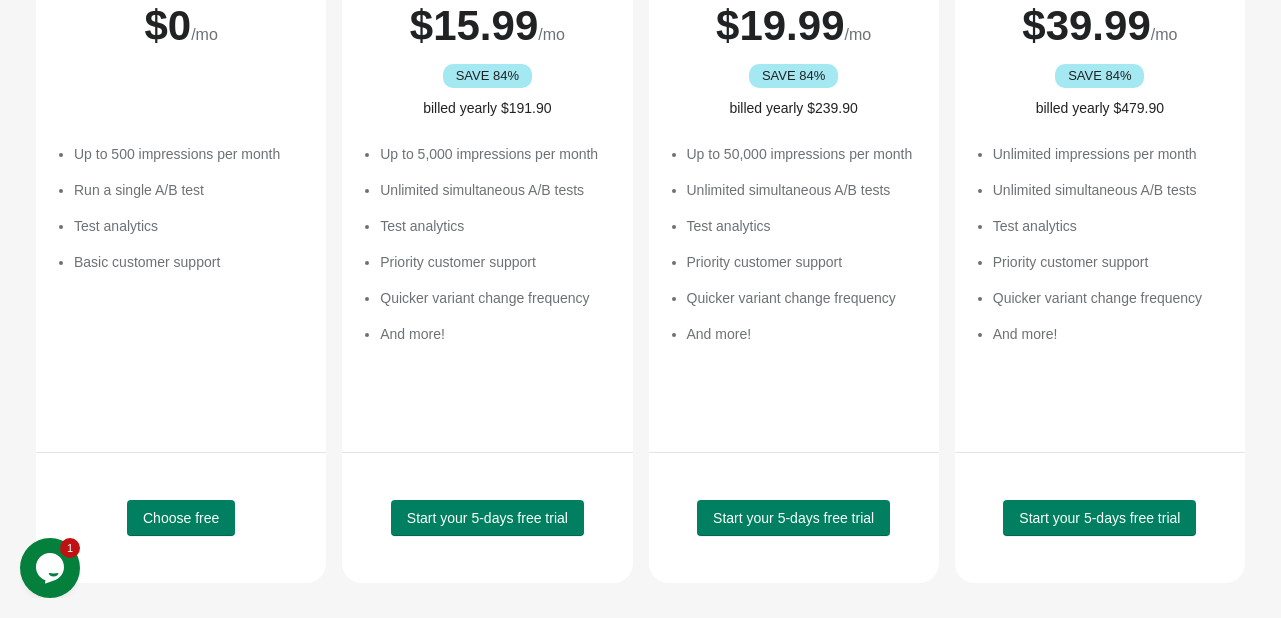 scroll, scrollTop: 583, scrollLeft: 0, axis: vertical 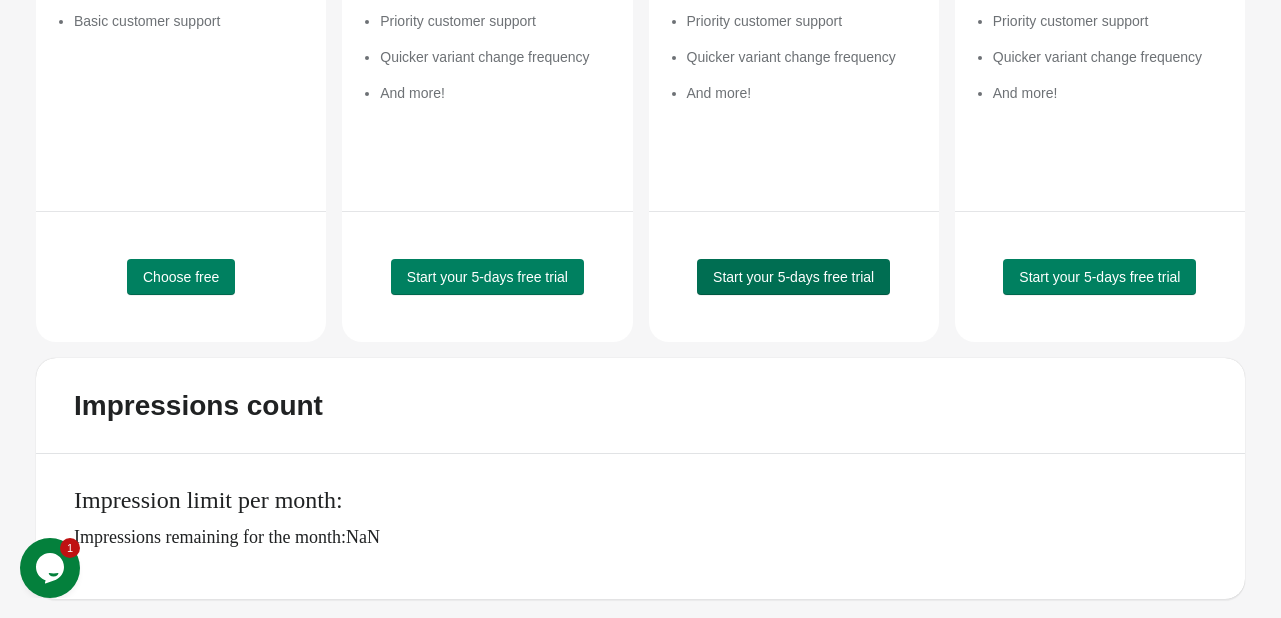 click on "Start your 5-days free trial" at bounding box center (181, 277) 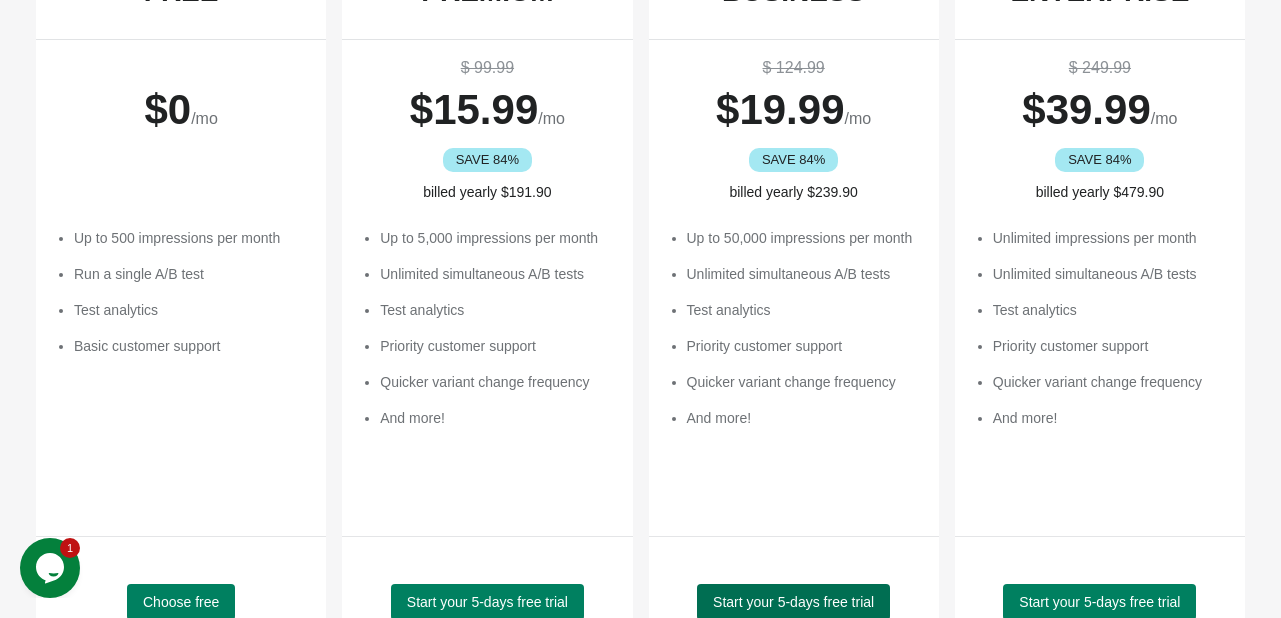 scroll, scrollTop: 0, scrollLeft: 0, axis: both 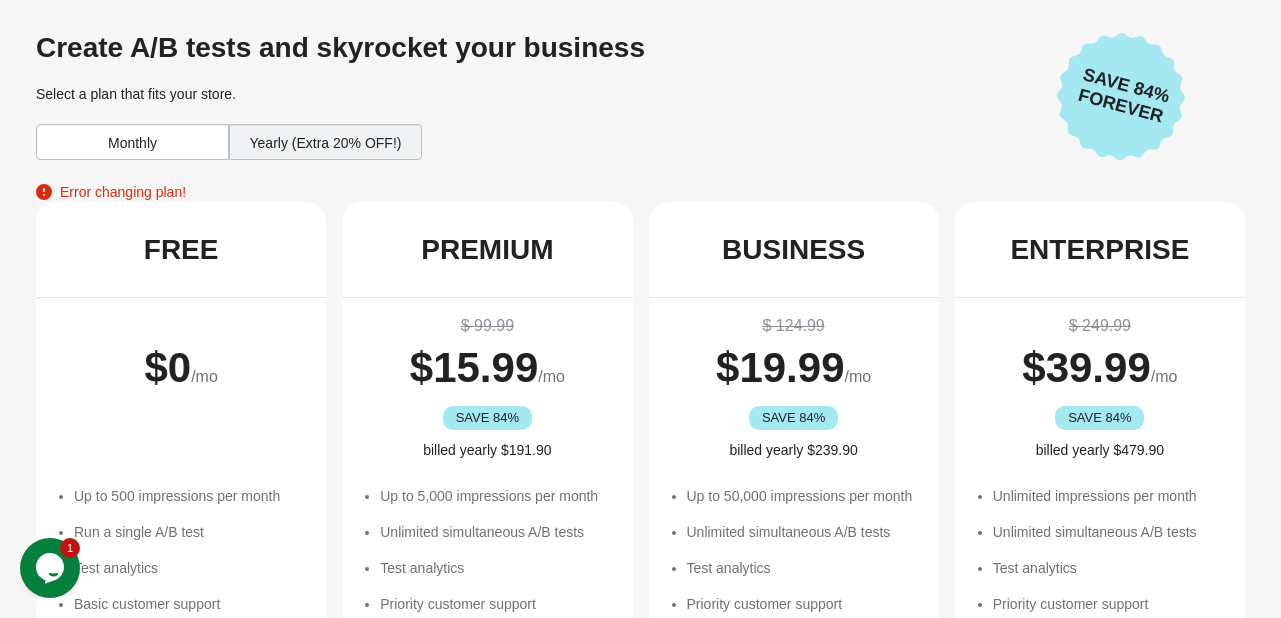 click on "Monthly" at bounding box center [132, 142] 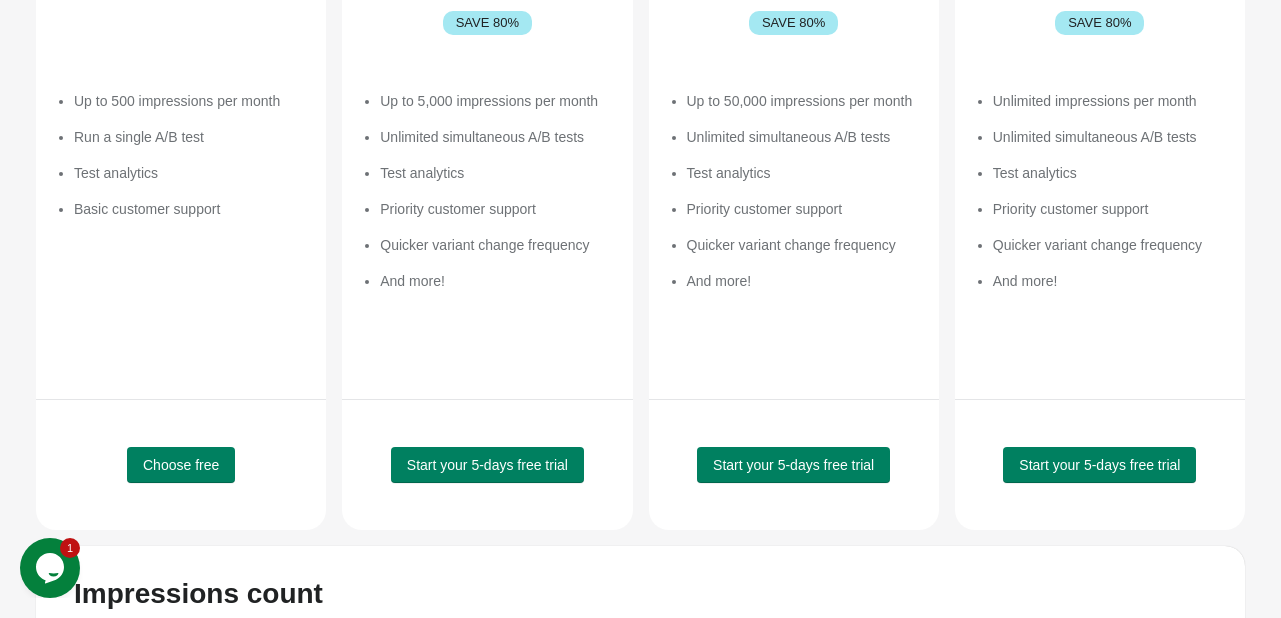 scroll, scrollTop: 412, scrollLeft: 0, axis: vertical 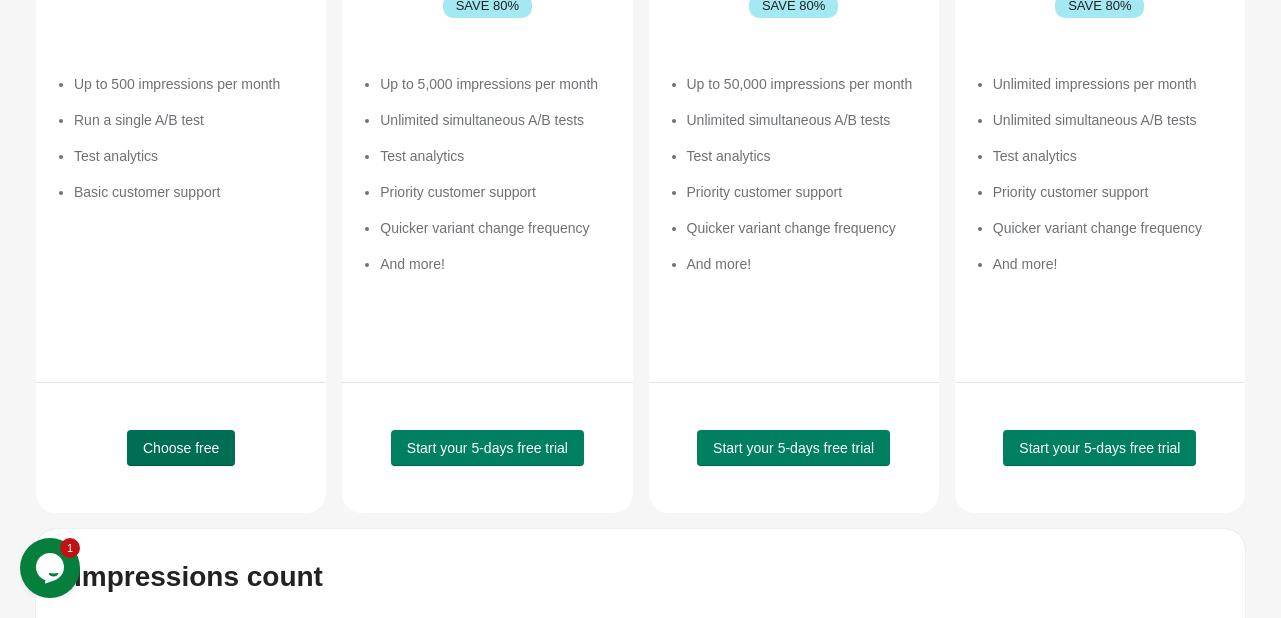 click on "Choose free" at bounding box center (181, 448) 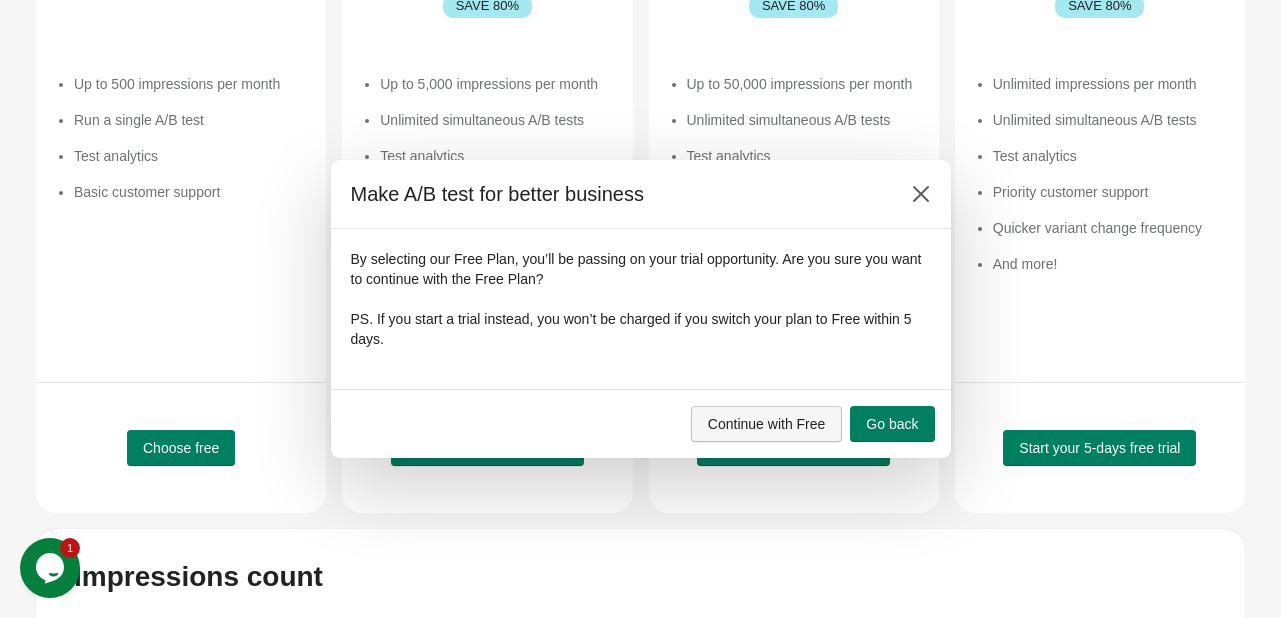 click on "Continue with Free" at bounding box center [767, 424] 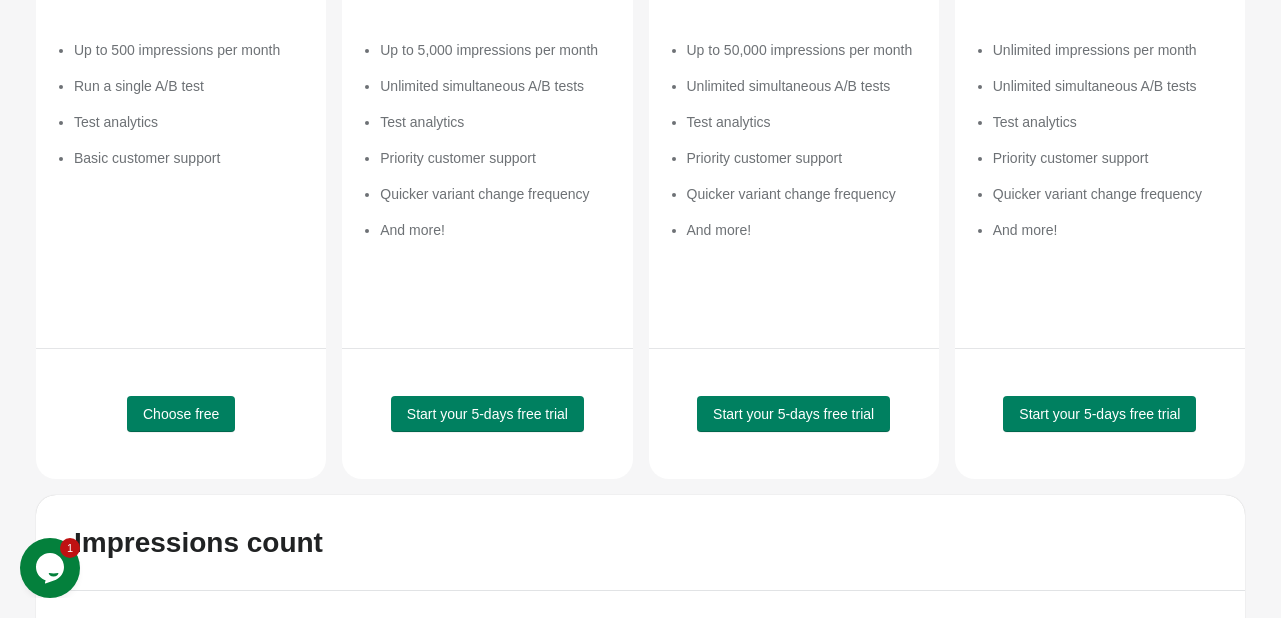 scroll, scrollTop: 458, scrollLeft: 0, axis: vertical 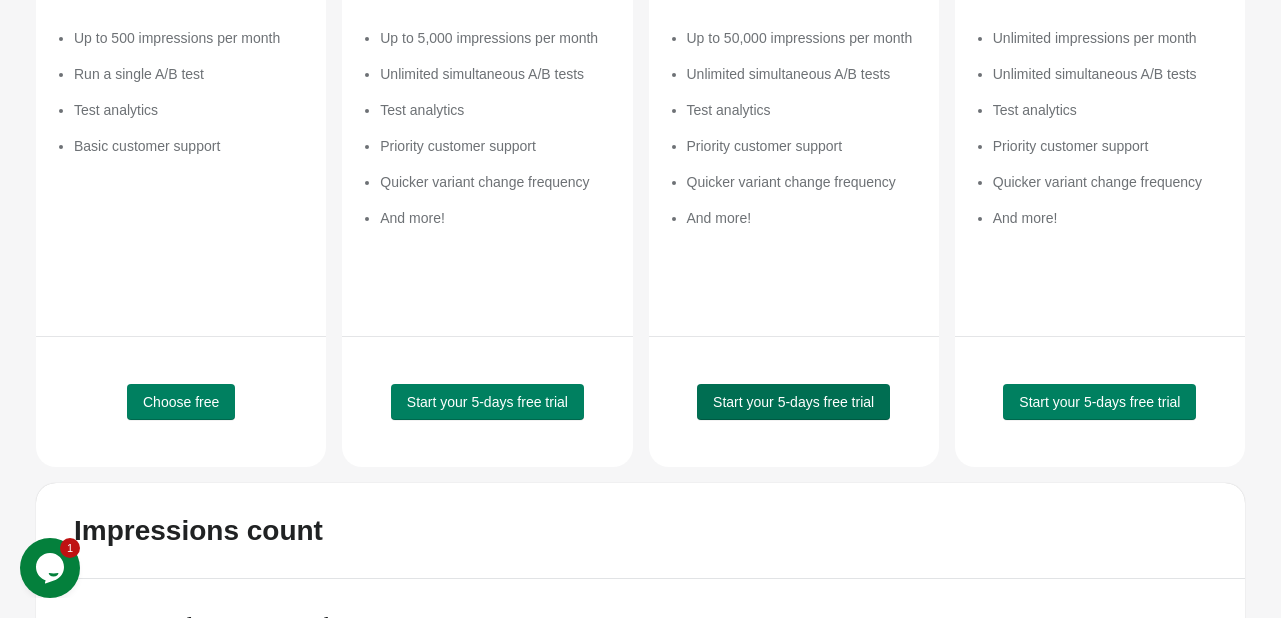 click on "Start your 5-days free trial" at bounding box center [181, 402] 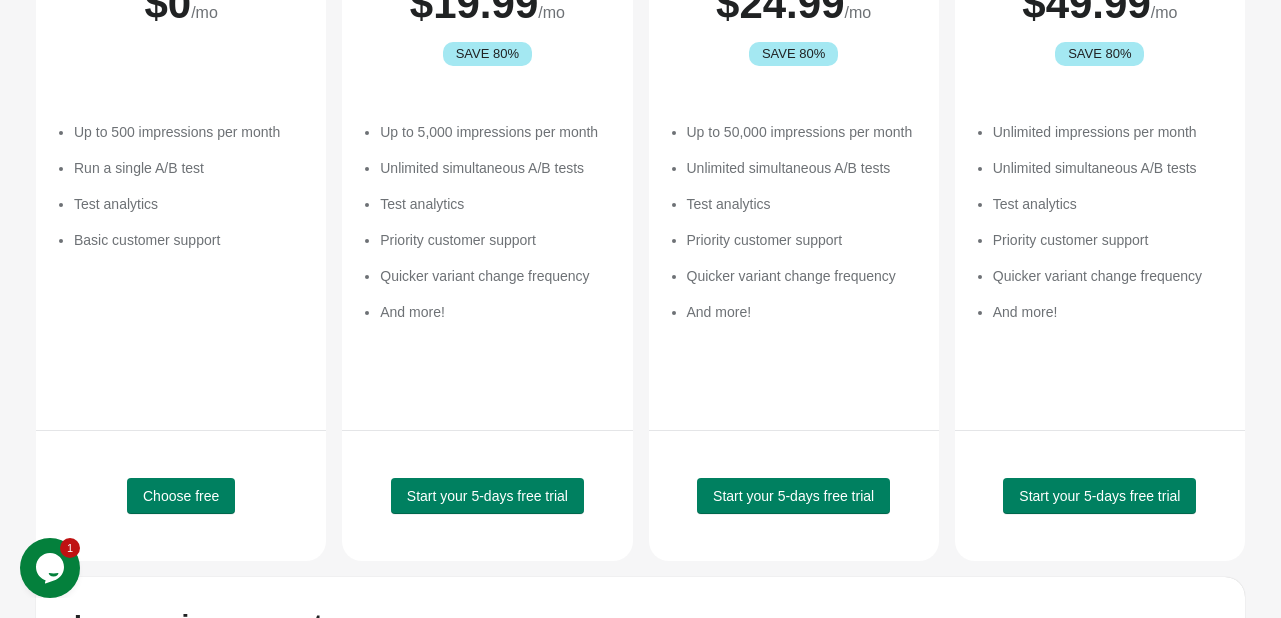 scroll, scrollTop: 583, scrollLeft: 0, axis: vertical 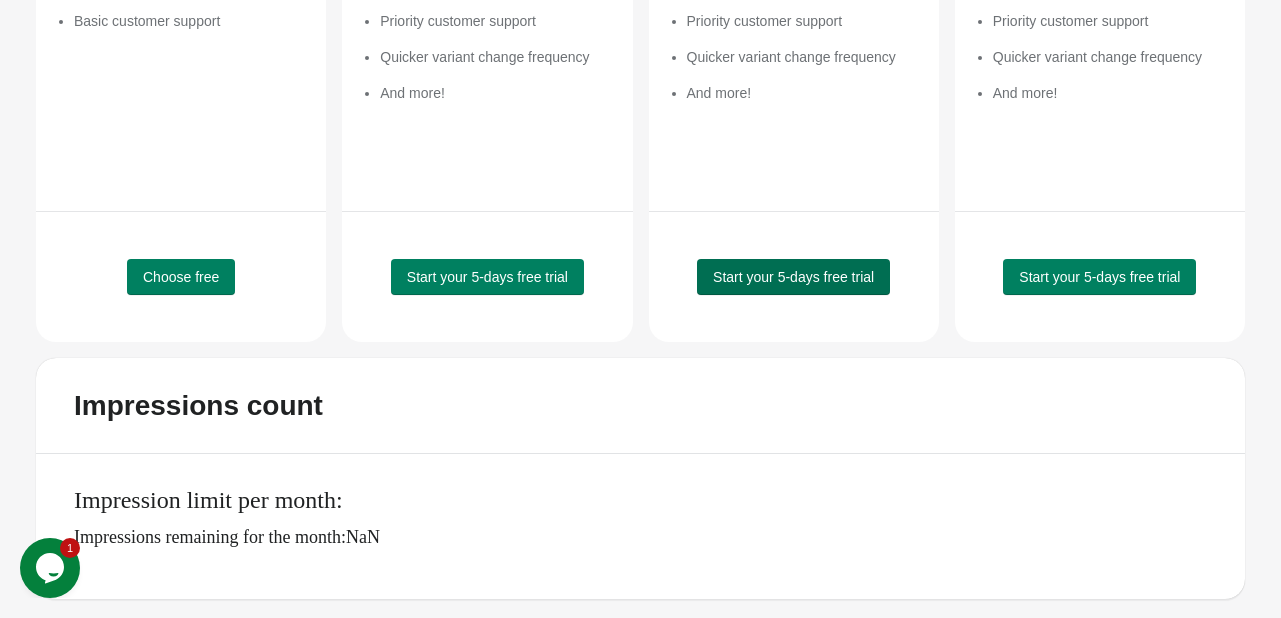 click on "Start your 5-days free trial" at bounding box center [181, 277] 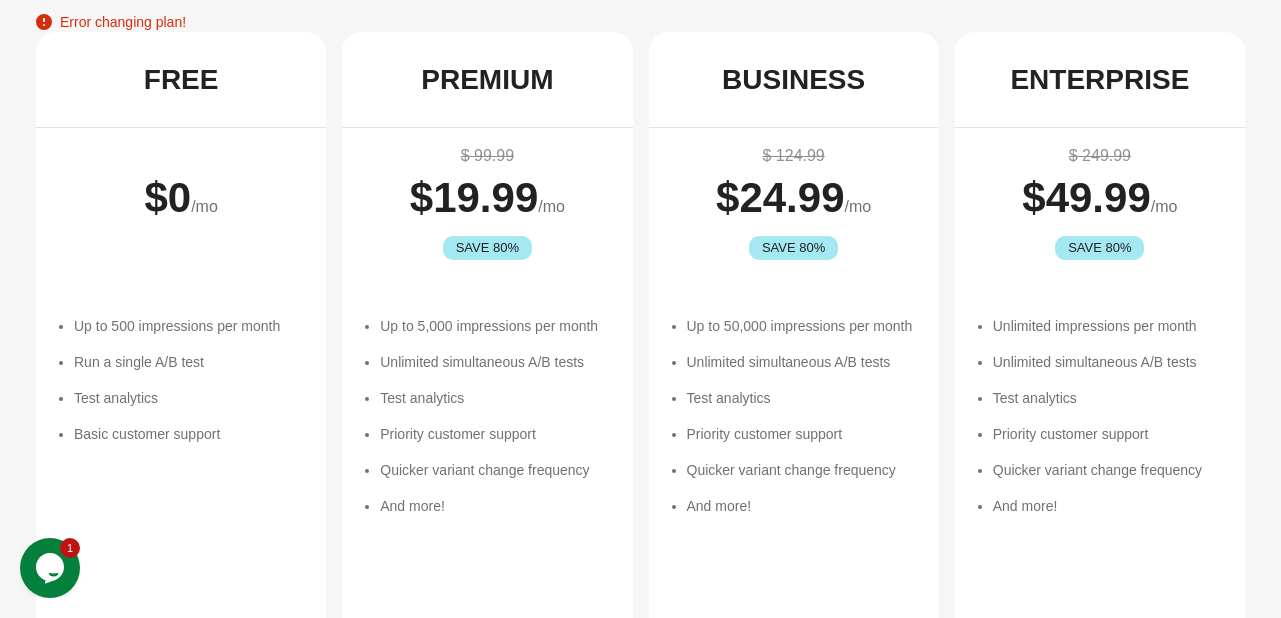 scroll, scrollTop: 0, scrollLeft: 0, axis: both 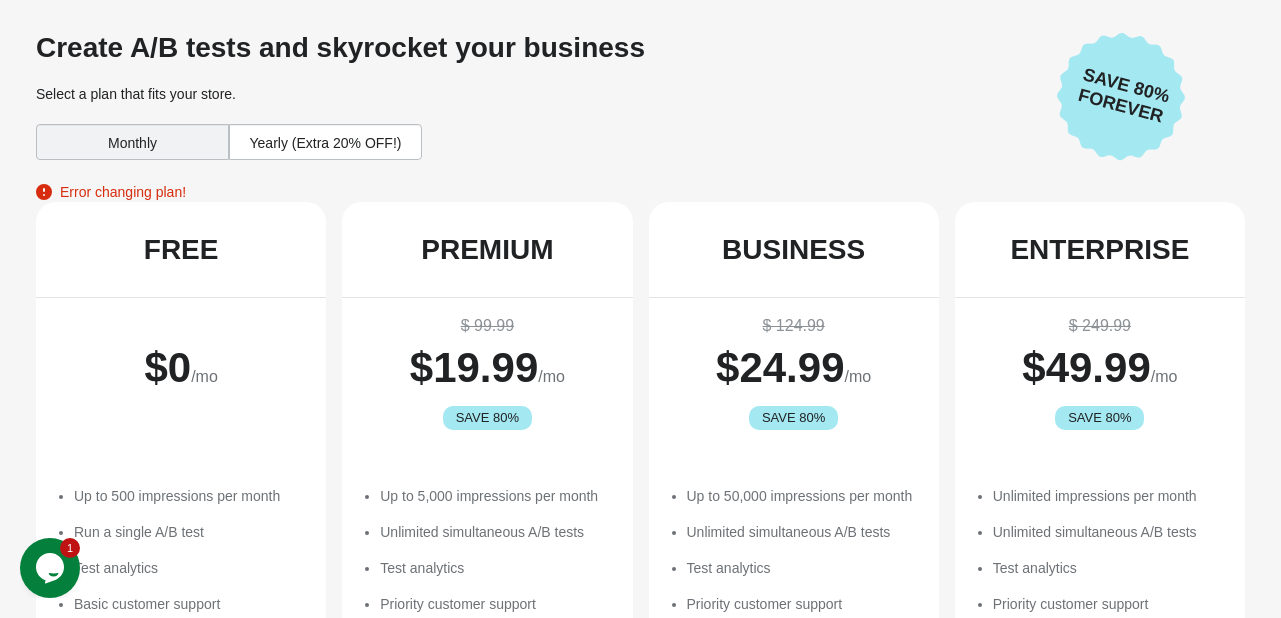 click on "Save 80% Forever" at bounding box center [1151, 99] 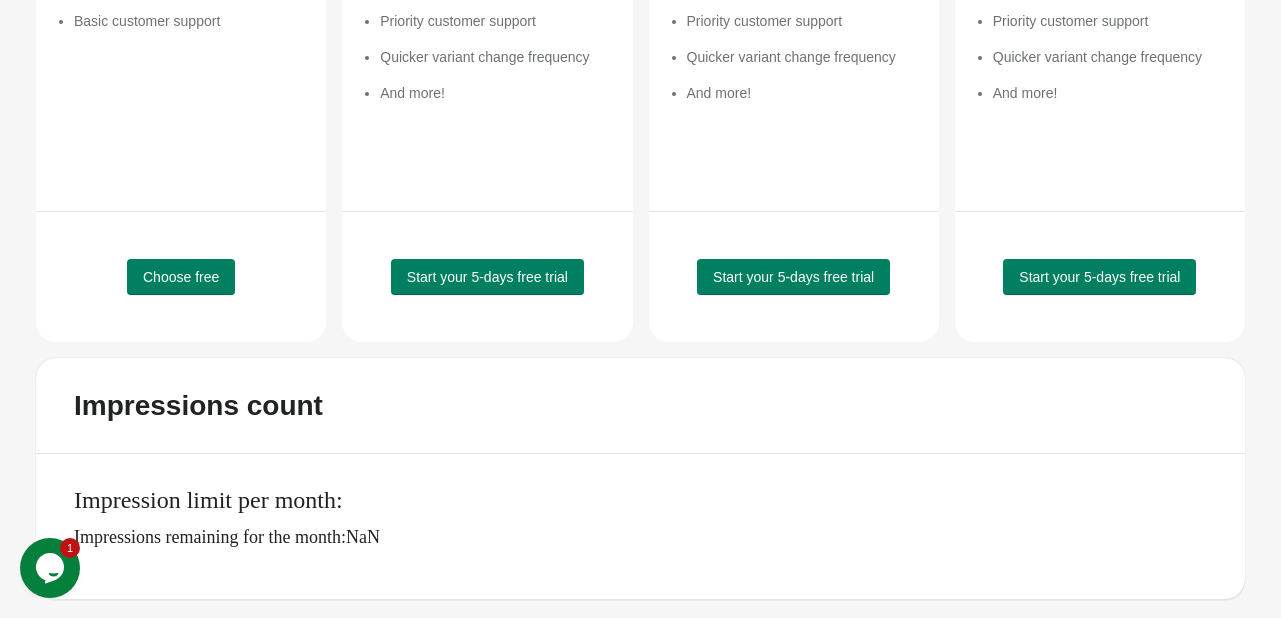 scroll, scrollTop: 582, scrollLeft: 0, axis: vertical 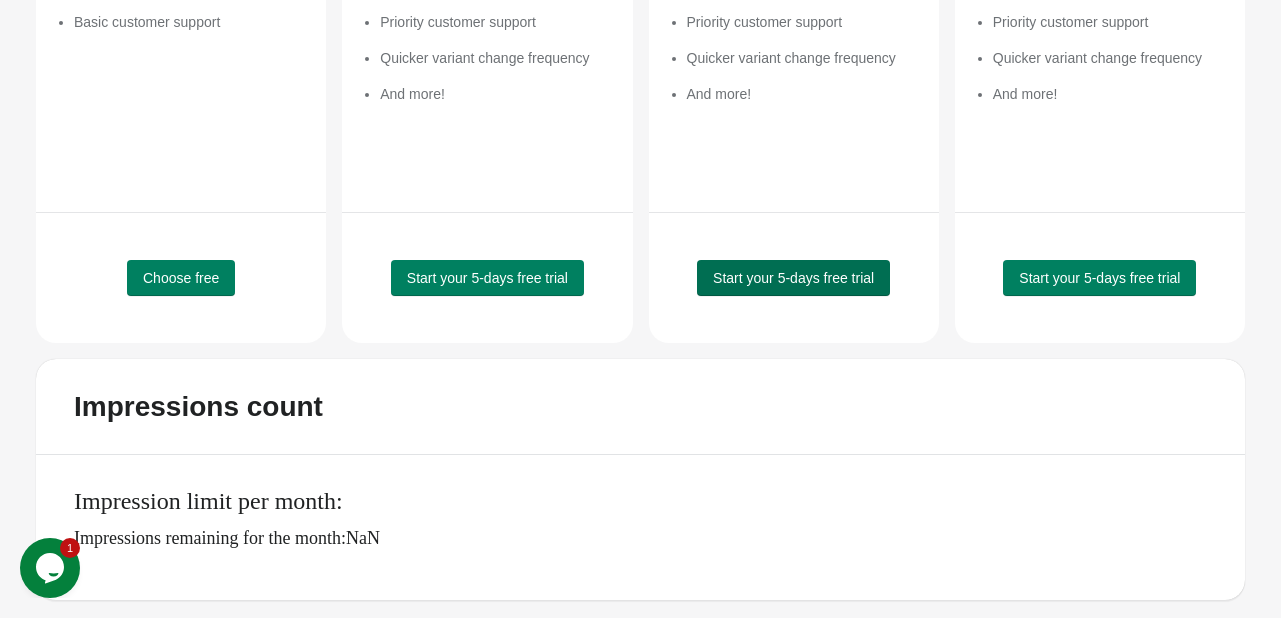click on "Start your 5-days free trial" at bounding box center (181, 278) 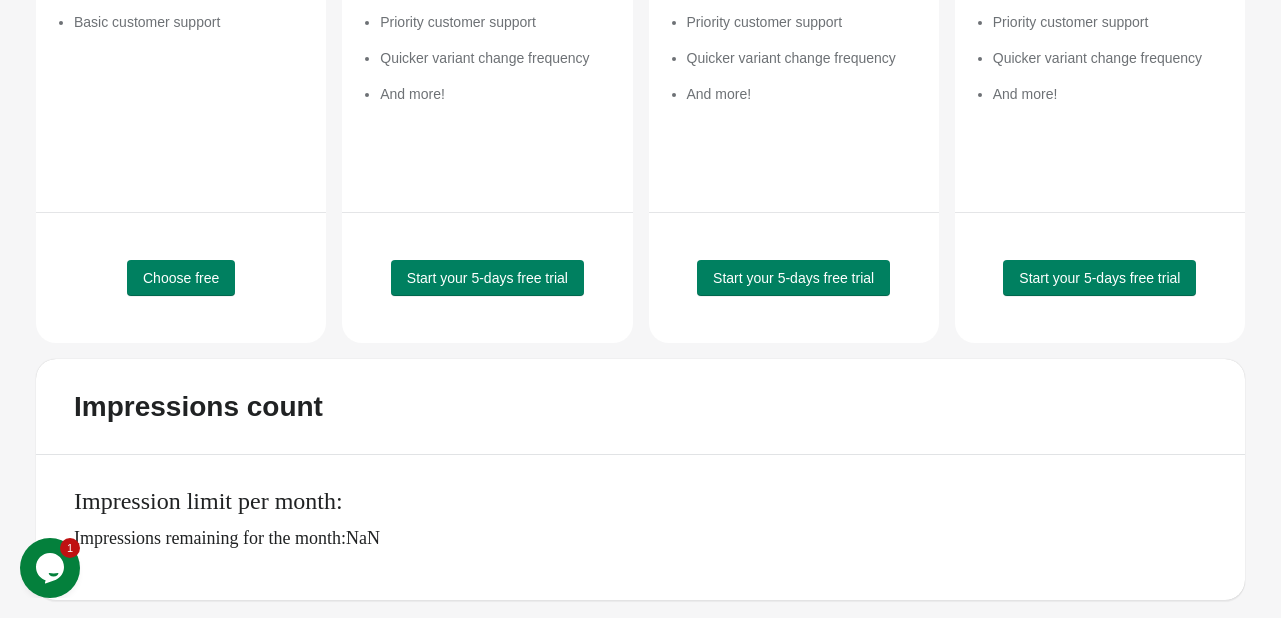 click on "Start your 5-days free trial" at bounding box center (181, 278) 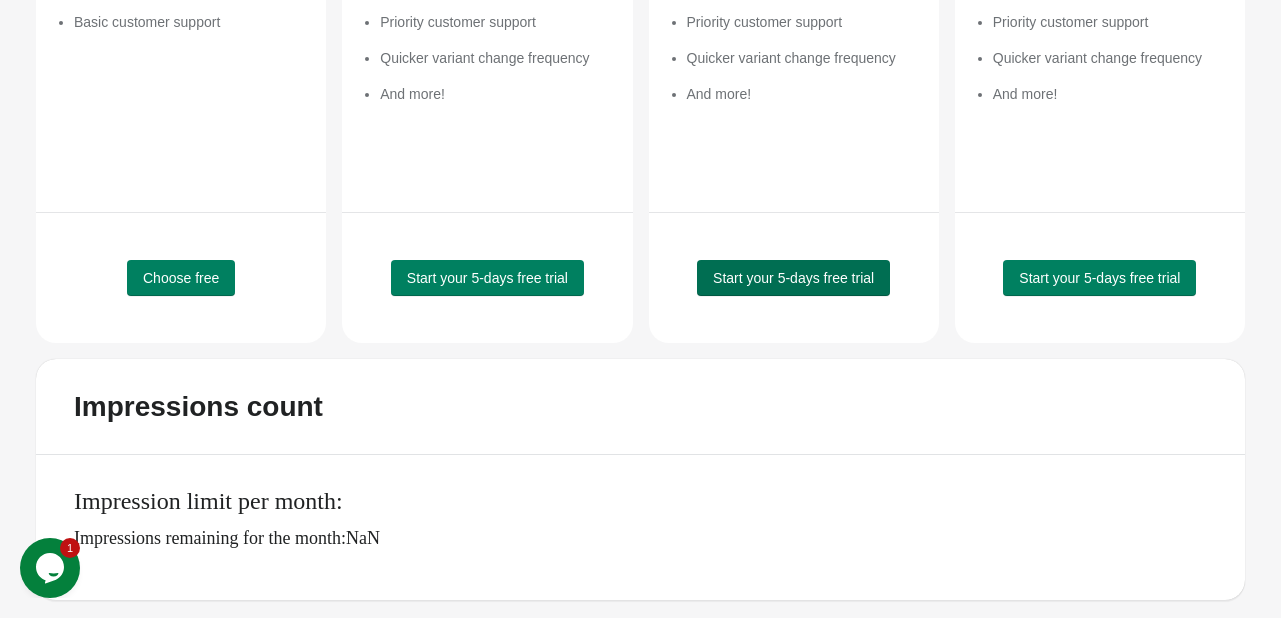 click on "Start your 5-days free trial" at bounding box center (181, 278) 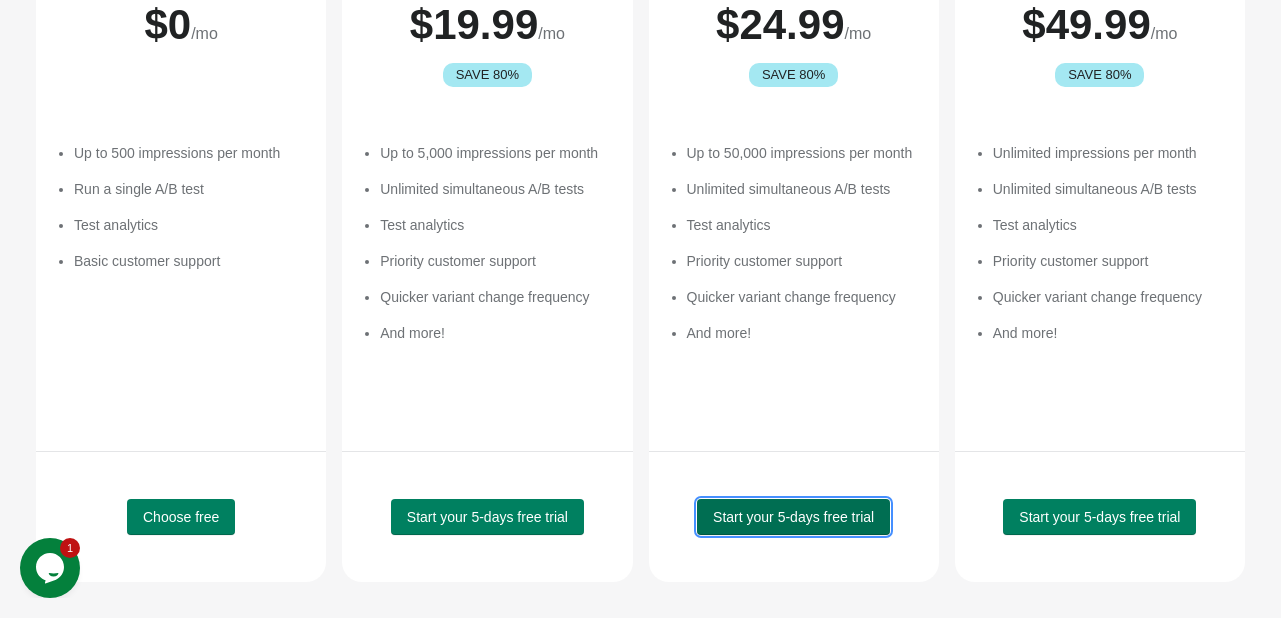 click on "BUSINESS $ 124.99 $  24.99 /mo SAVE 80% Up to 50,000 impressions per month Unlimited simultaneous A/B tests Test analytics Priority customer support Quicker variant change frequency And more! Start your 5-days free trial" at bounding box center [181, 220] 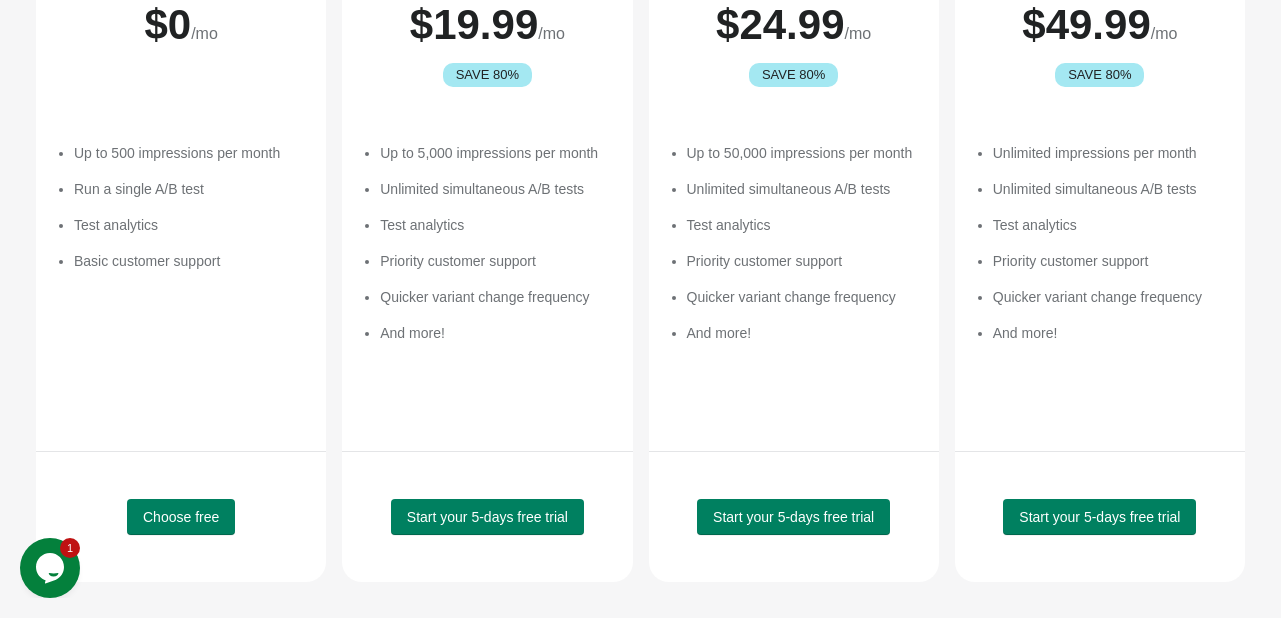 scroll, scrollTop: 342, scrollLeft: 0, axis: vertical 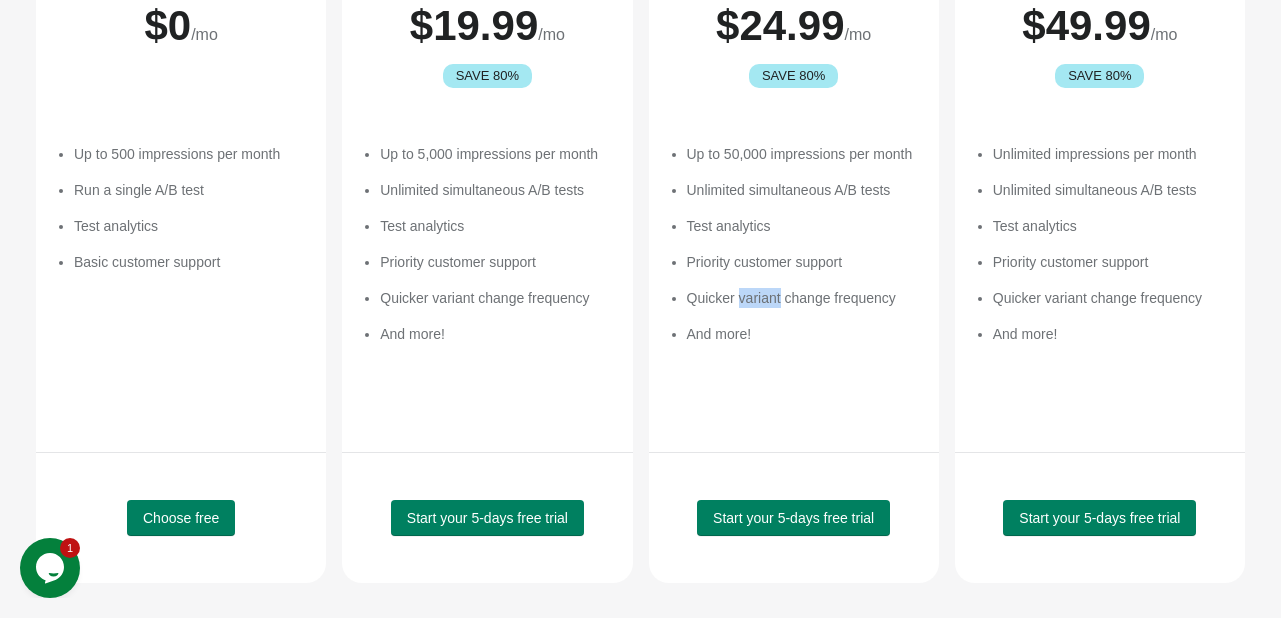 click on "Quicker variant change frequency" at bounding box center [496, 298] 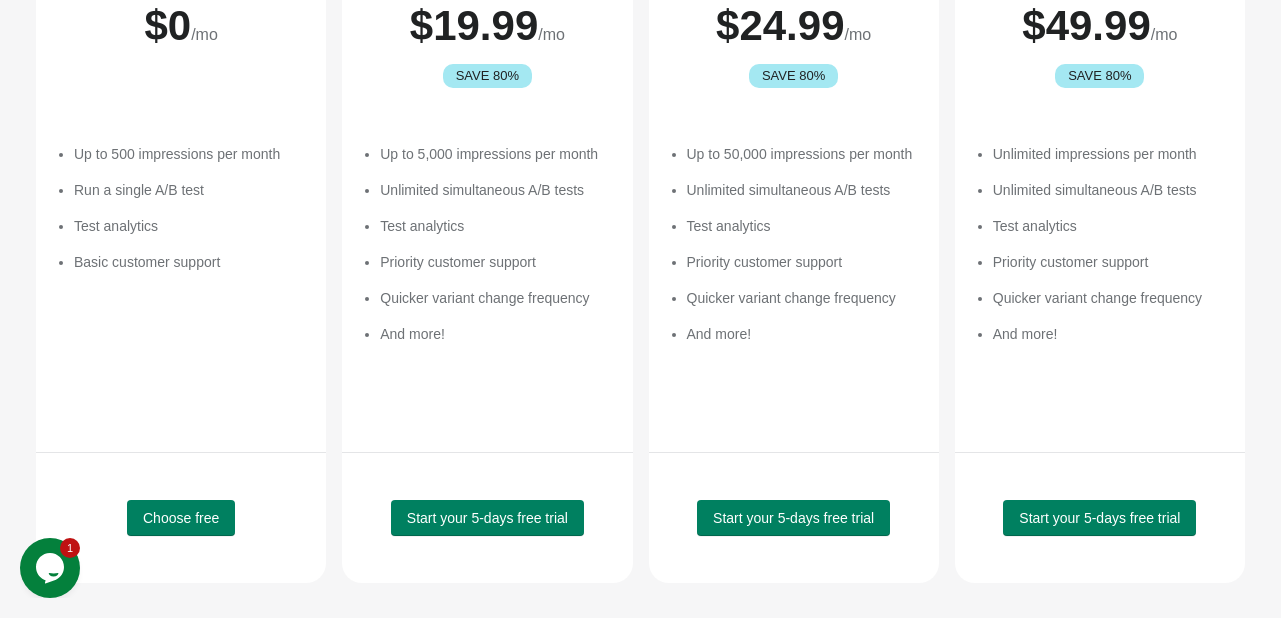 click on "Up to 50,000 impressions per month Unlimited simultaneous A/B tests Test analytics Priority customer support Quicker variant change frequency And more!" at bounding box center (190, 262) 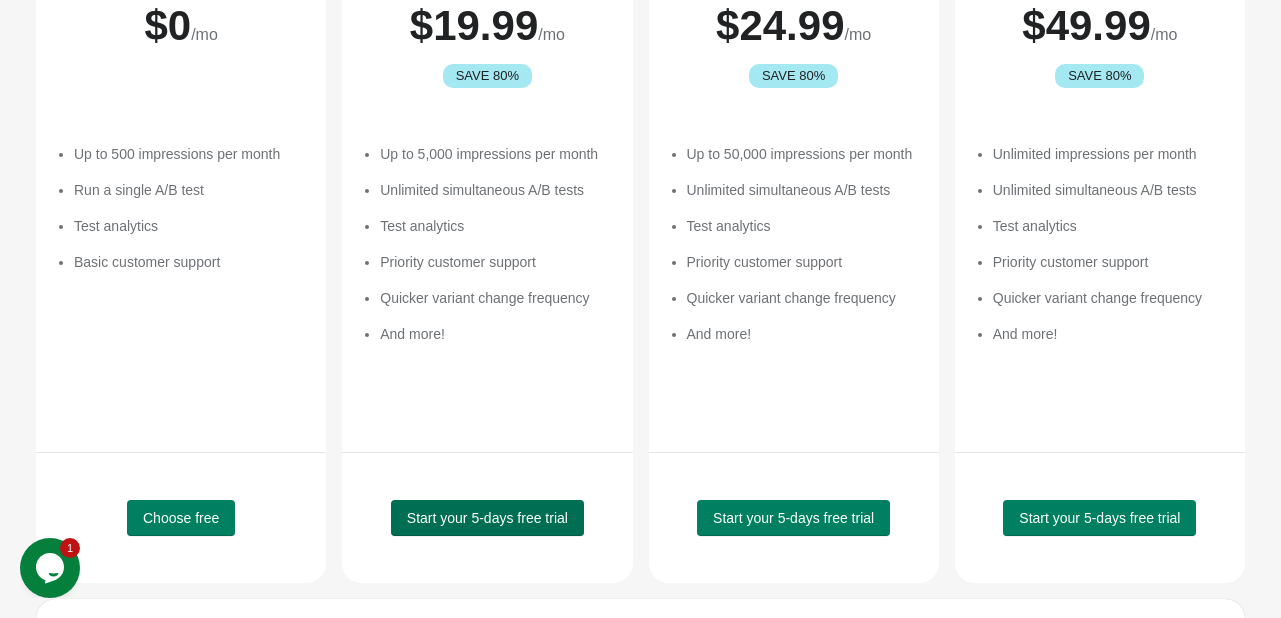click on "Start your 5-days free trial" at bounding box center (181, 518) 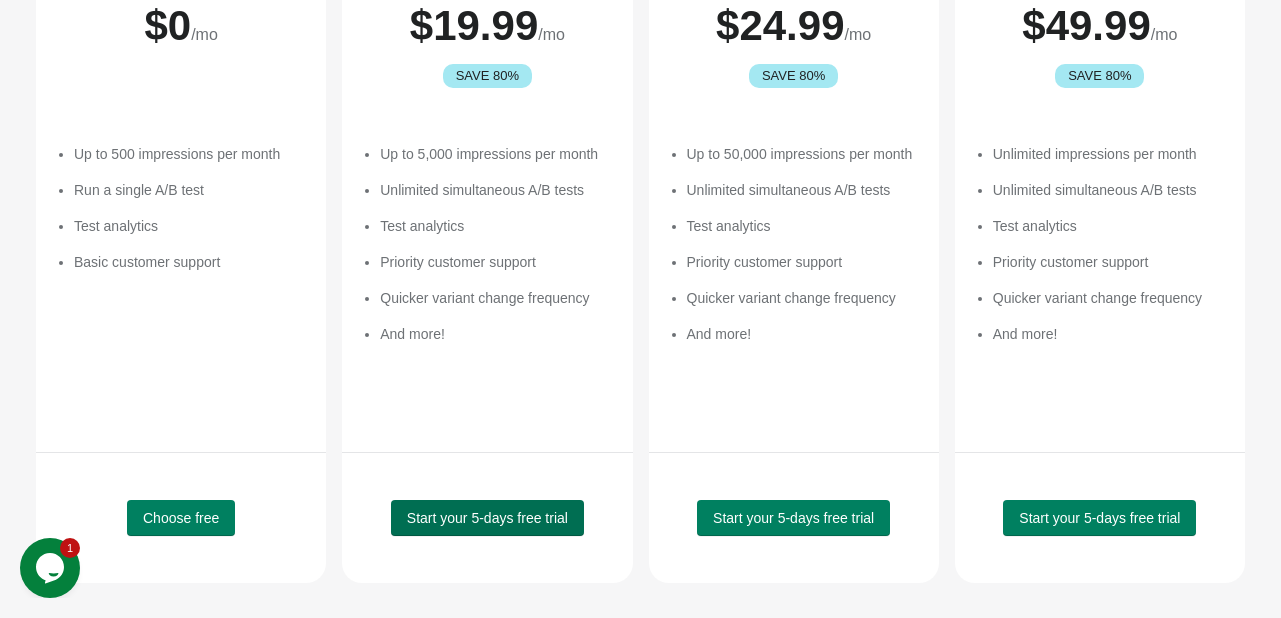 click on "Start your 5-days free trial" at bounding box center (181, 518) 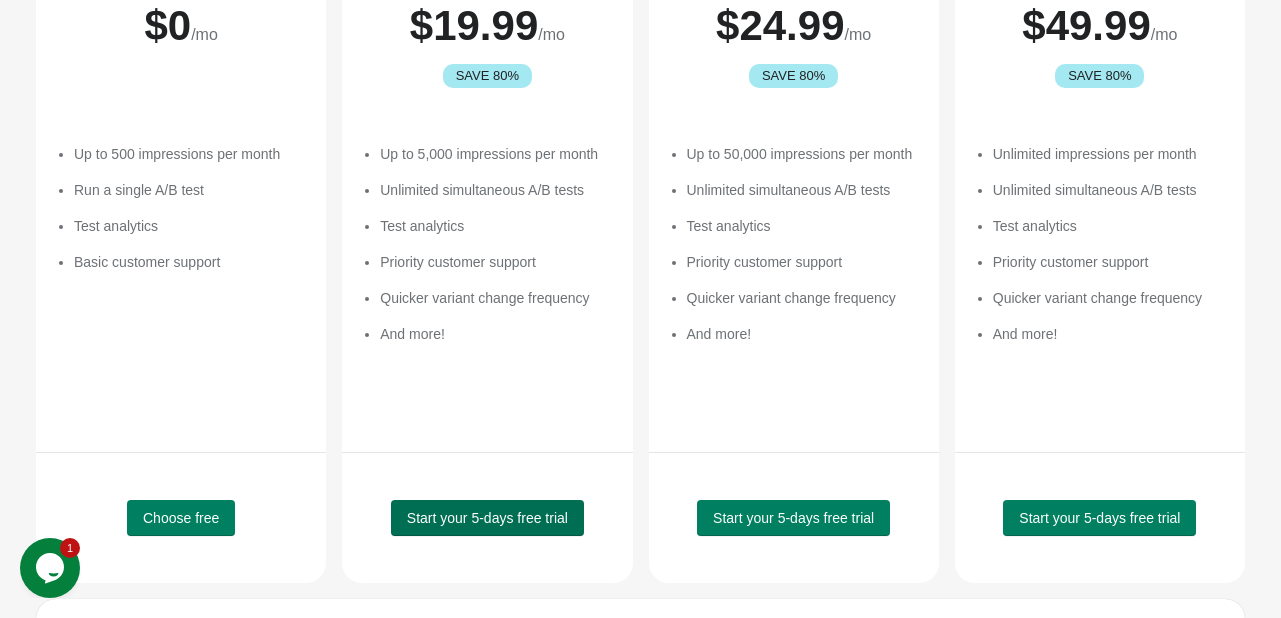 click on "Start your 5-days free trial" at bounding box center [181, 518] 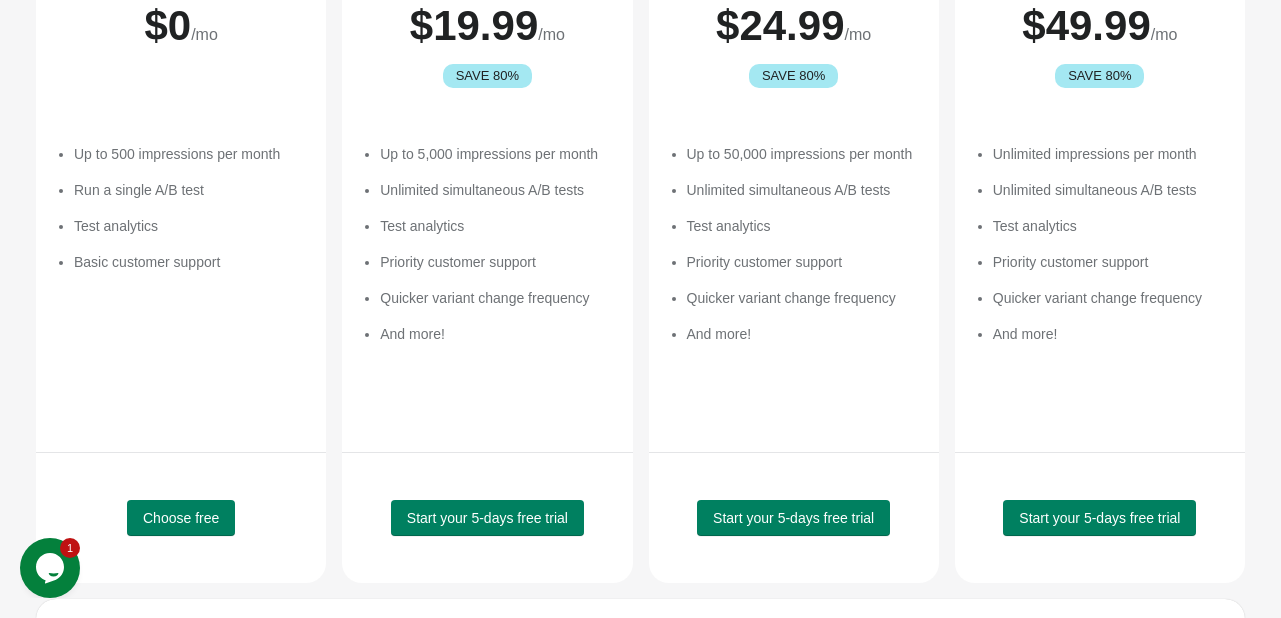 scroll, scrollTop: 583, scrollLeft: 0, axis: vertical 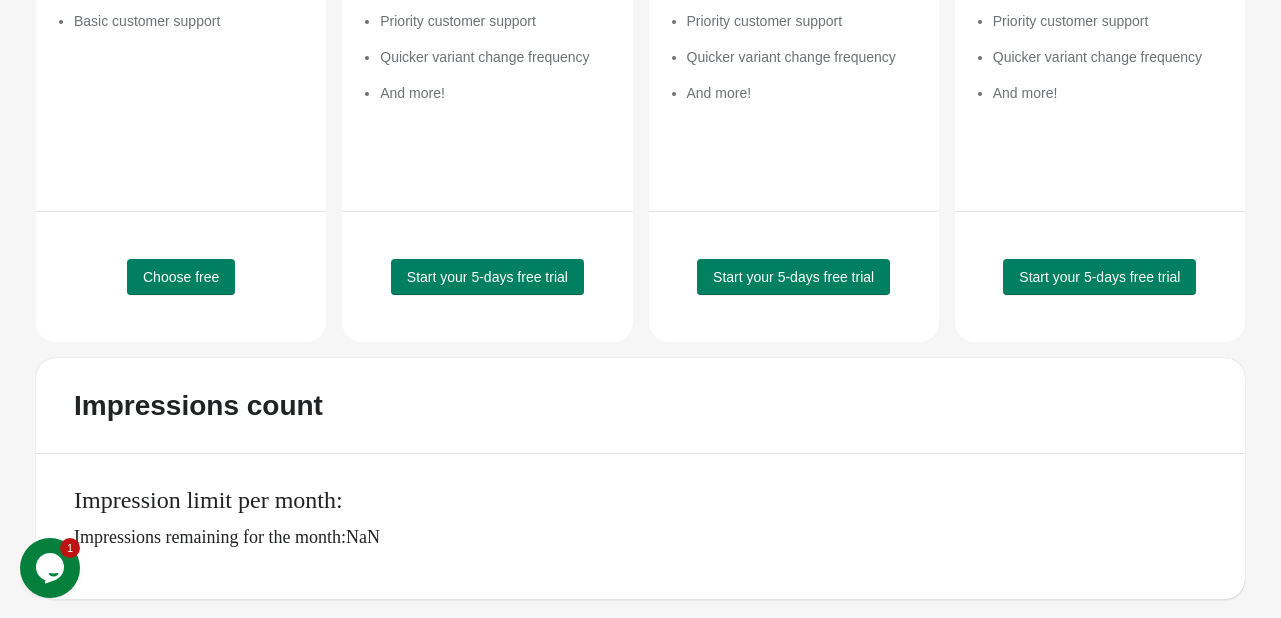 click on "Start your 5-days free trial" at bounding box center [181, 277] 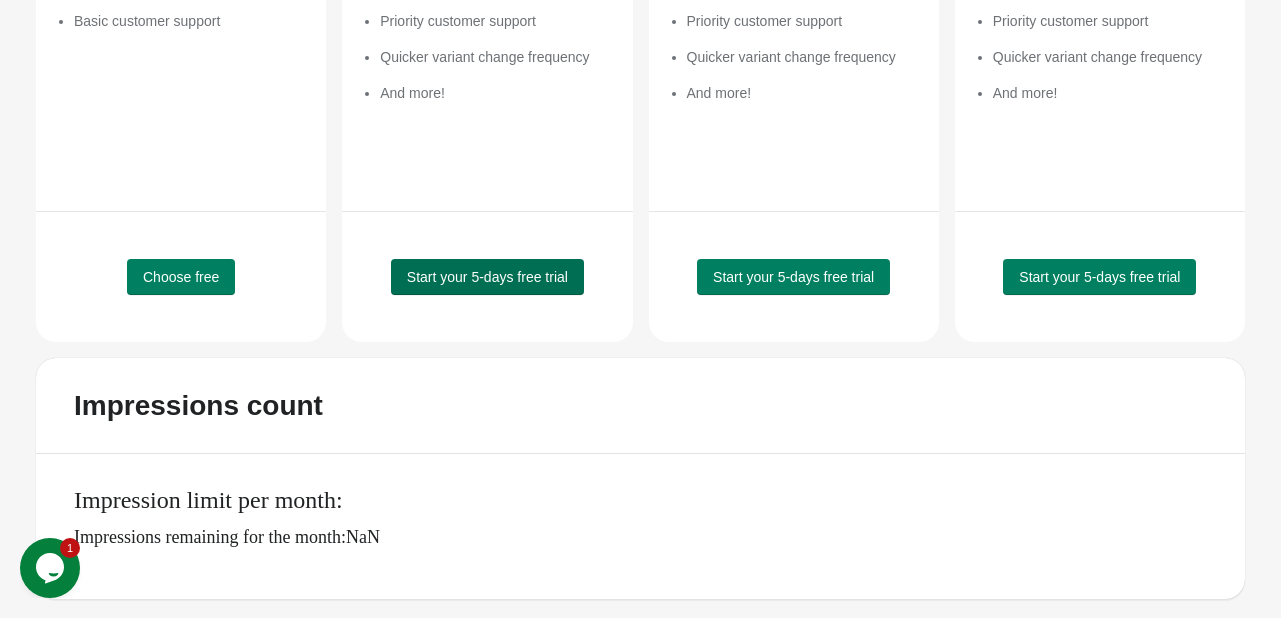click on "Start your 5-days free trial" at bounding box center [181, 277] 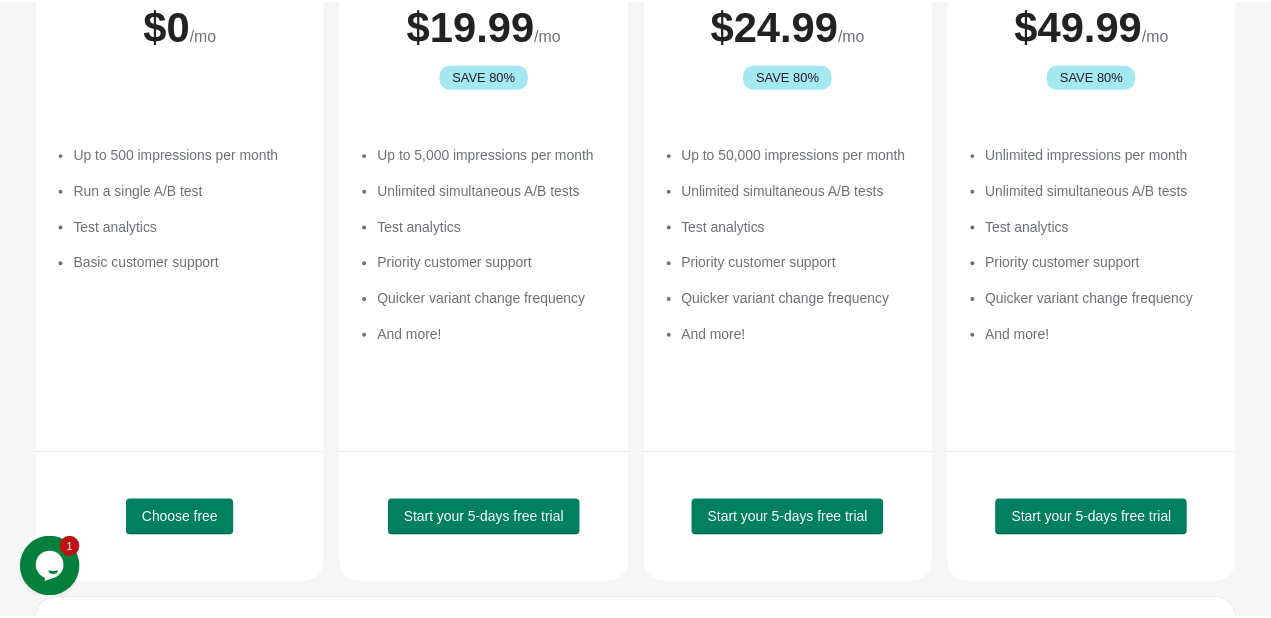 scroll, scrollTop: 583, scrollLeft: 0, axis: vertical 